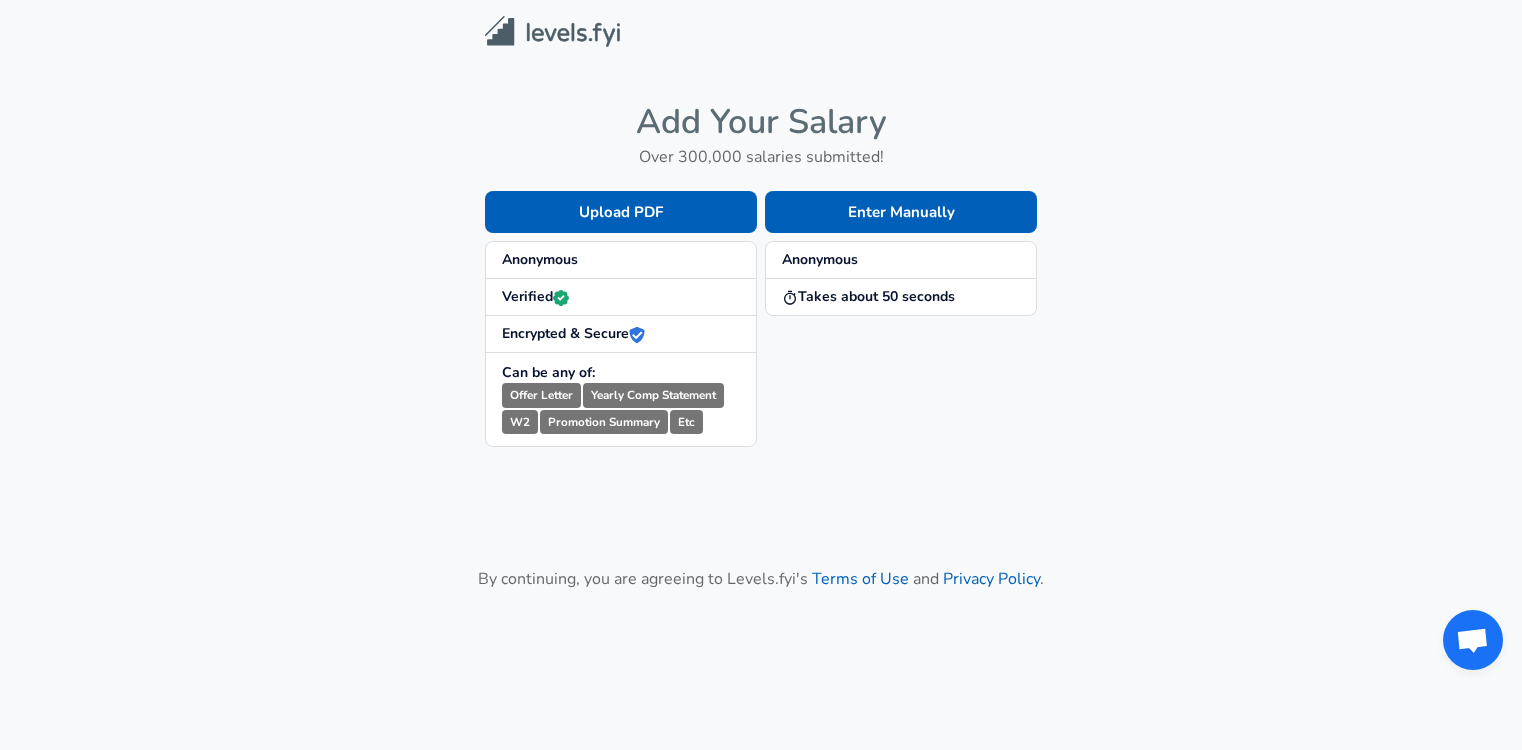 scroll, scrollTop: 0, scrollLeft: 0, axis: both 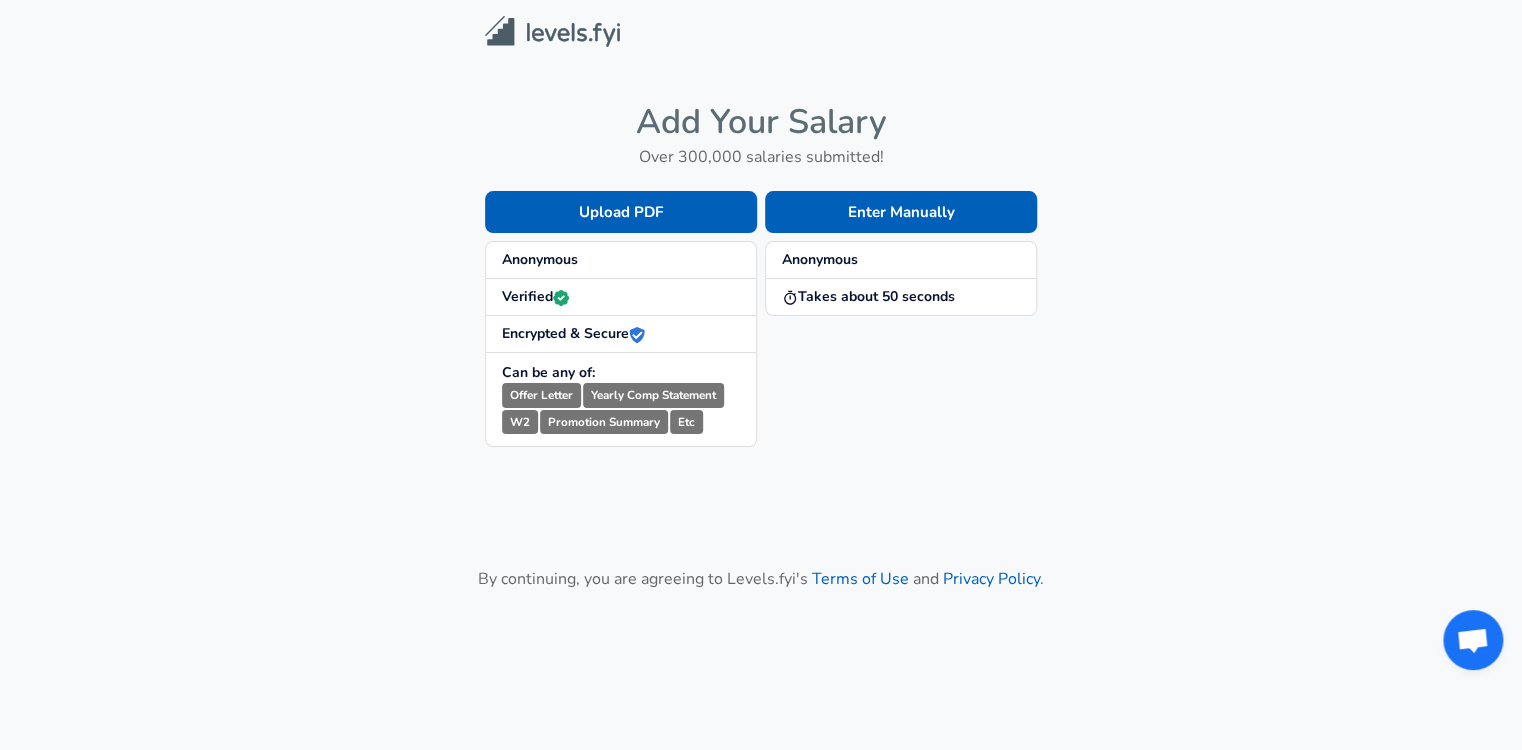 click on "Anonymous" at bounding box center [621, 260] 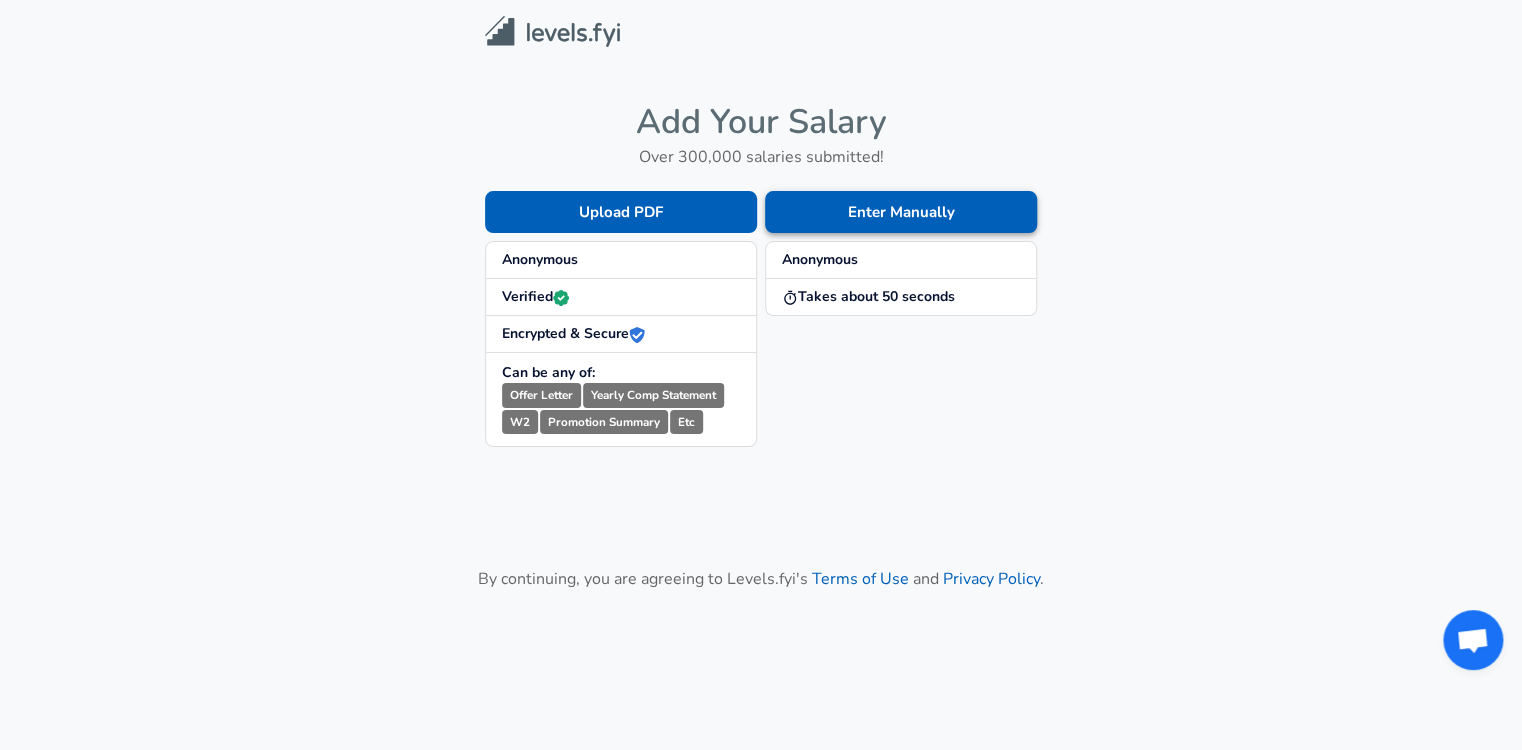 click on "Enter Manually" at bounding box center (901, 212) 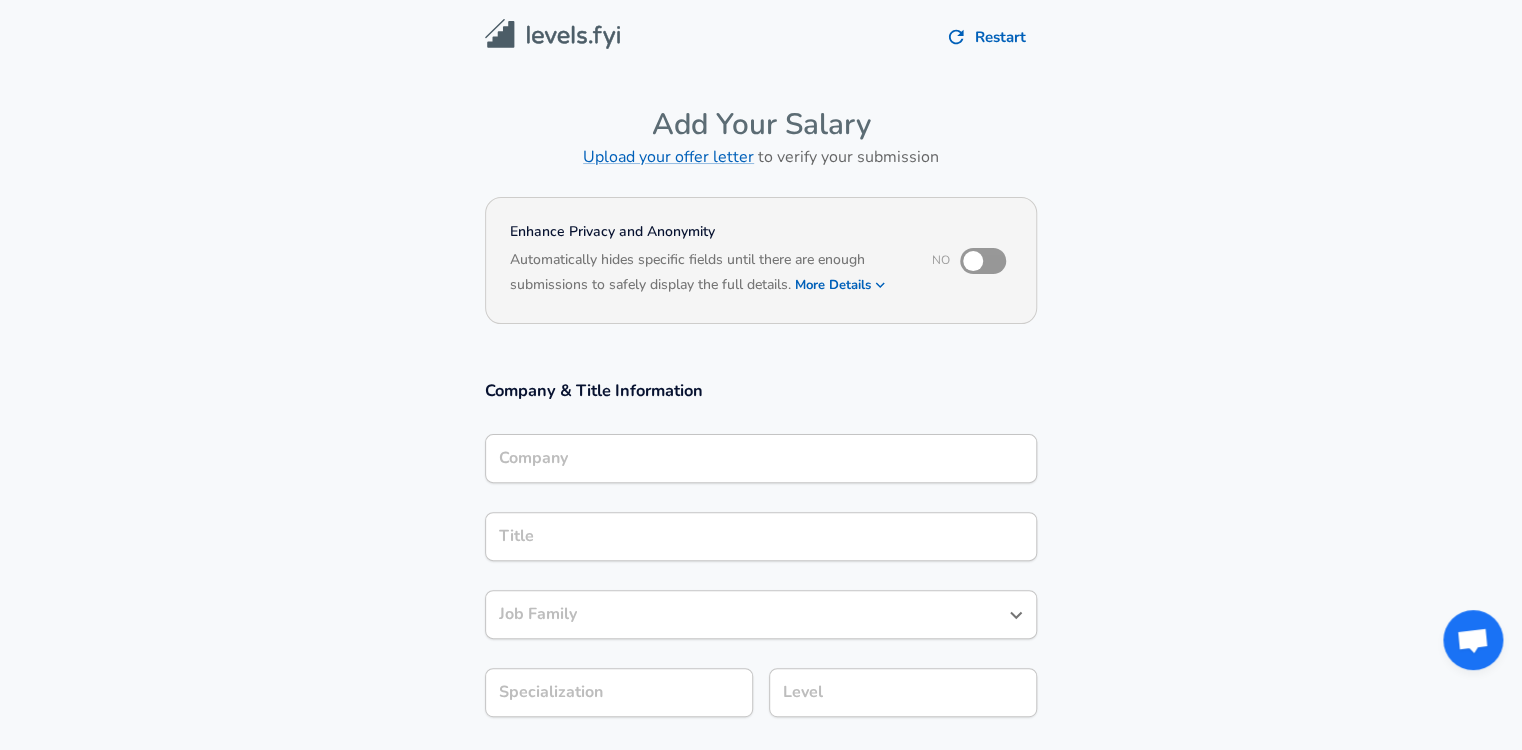 click at bounding box center [973, 261] 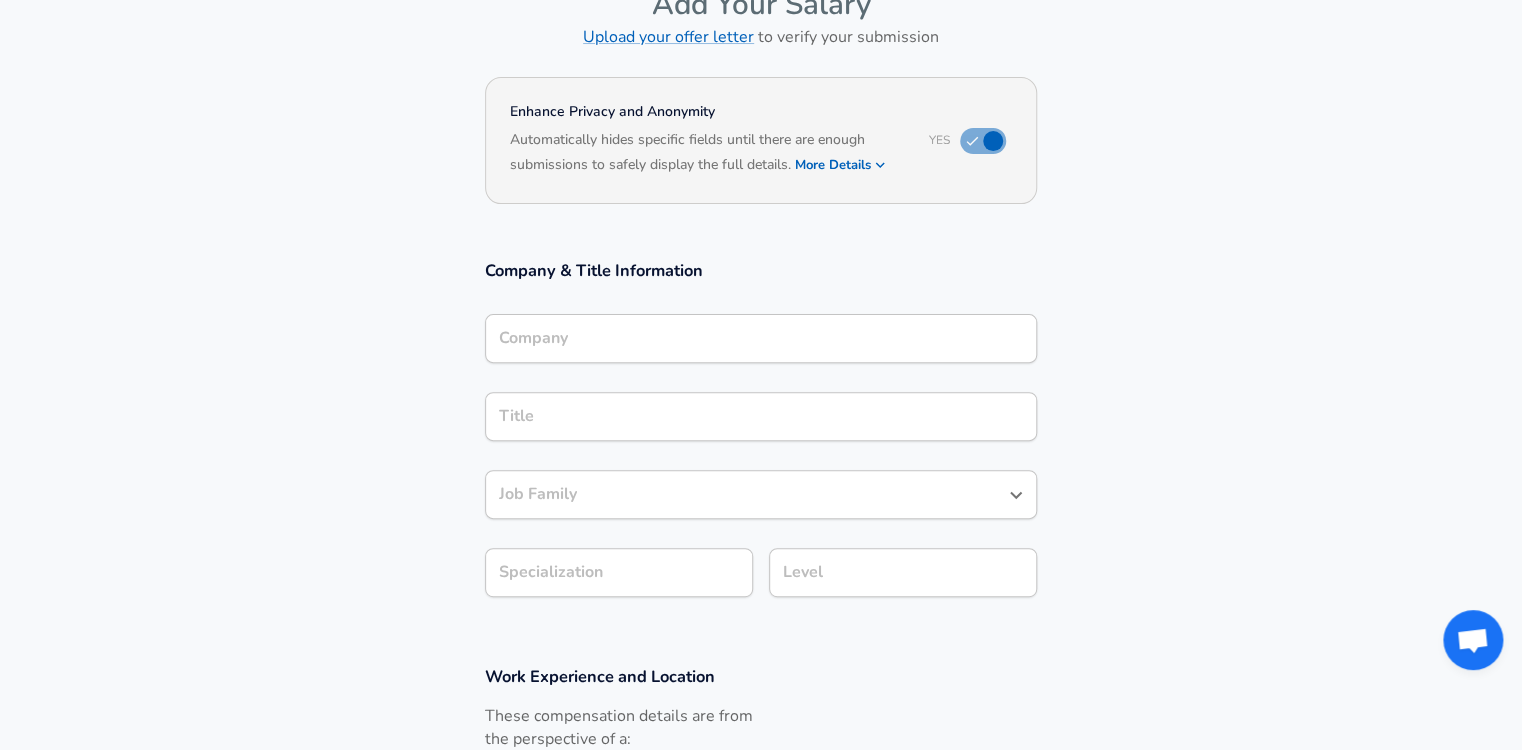 scroll, scrollTop: 0, scrollLeft: 0, axis: both 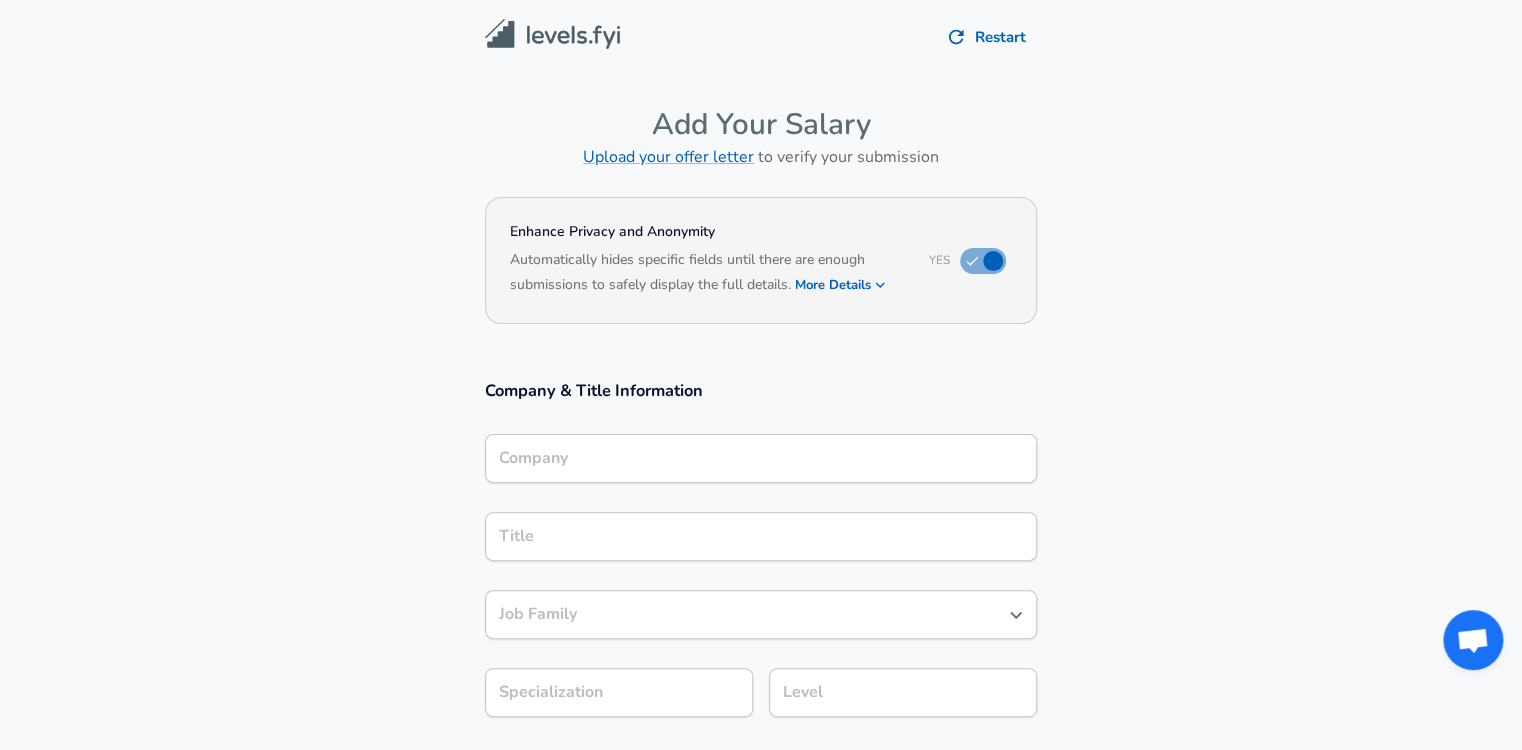click on "Based on your submission and the data points that we have already collected, we will automatically hide and anonymize specific fields if there aren't enough data points to remain sufficiently anonymous." at bounding box center [761, 299] 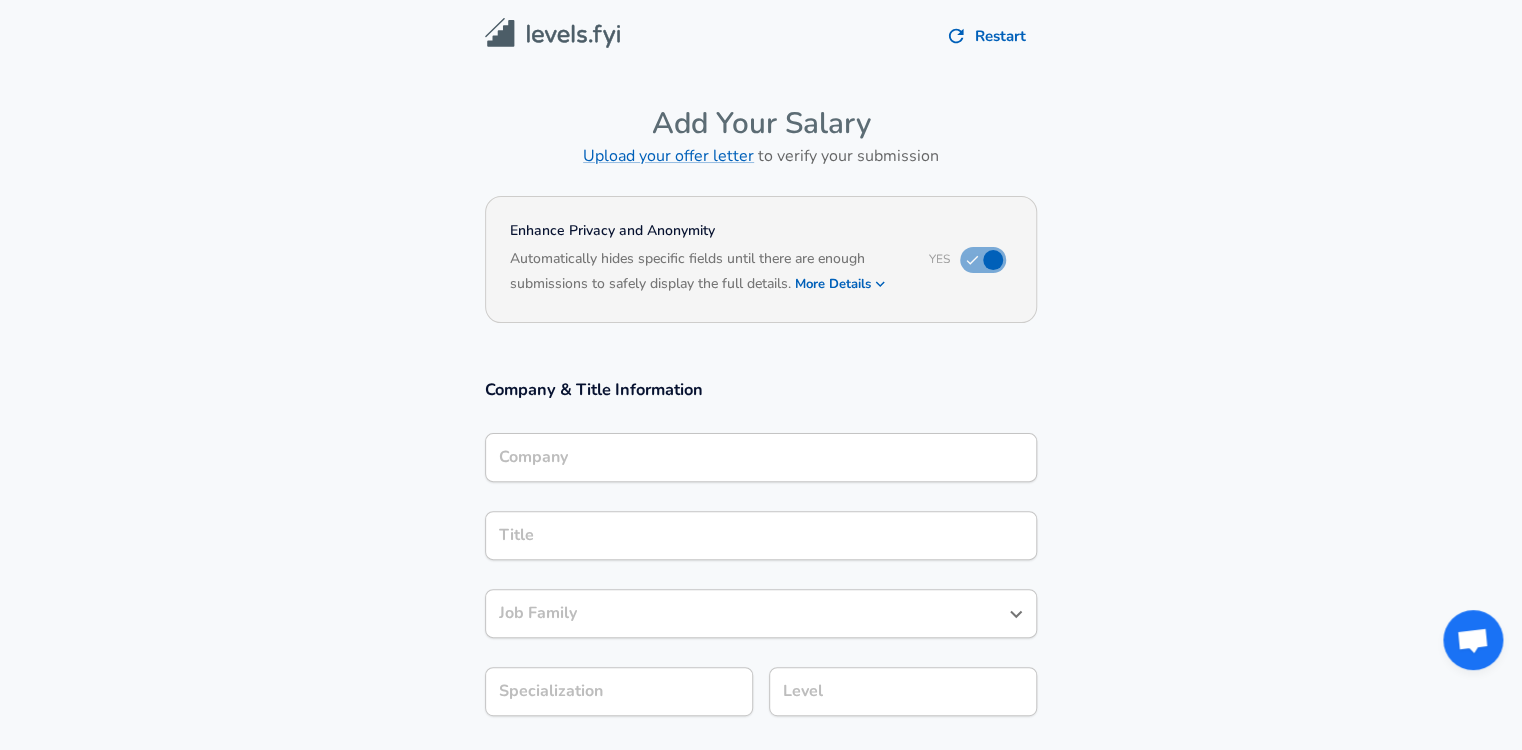 scroll, scrollTop: 0, scrollLeft: 0, axis: both 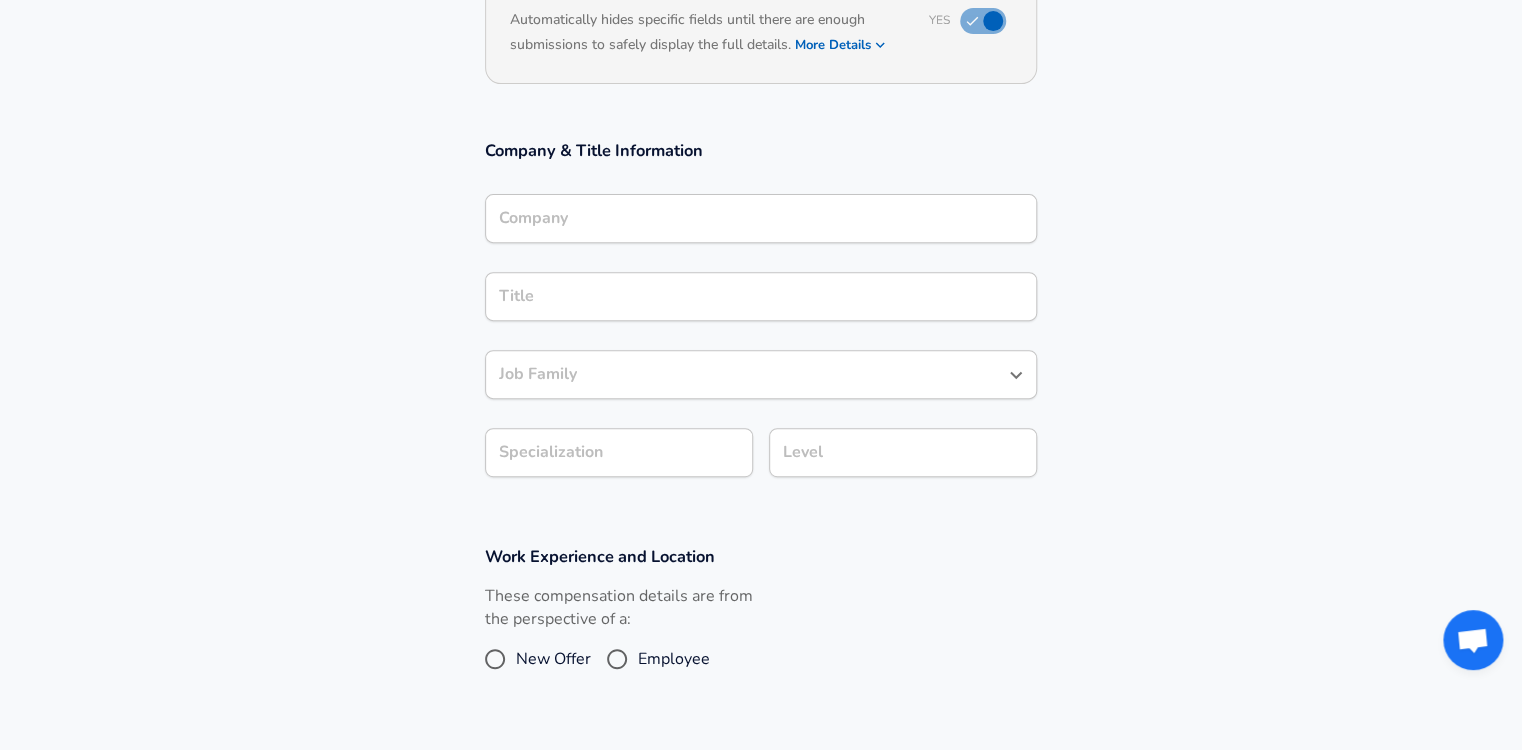 click on "Company Company" at bounding box center [761, 221] 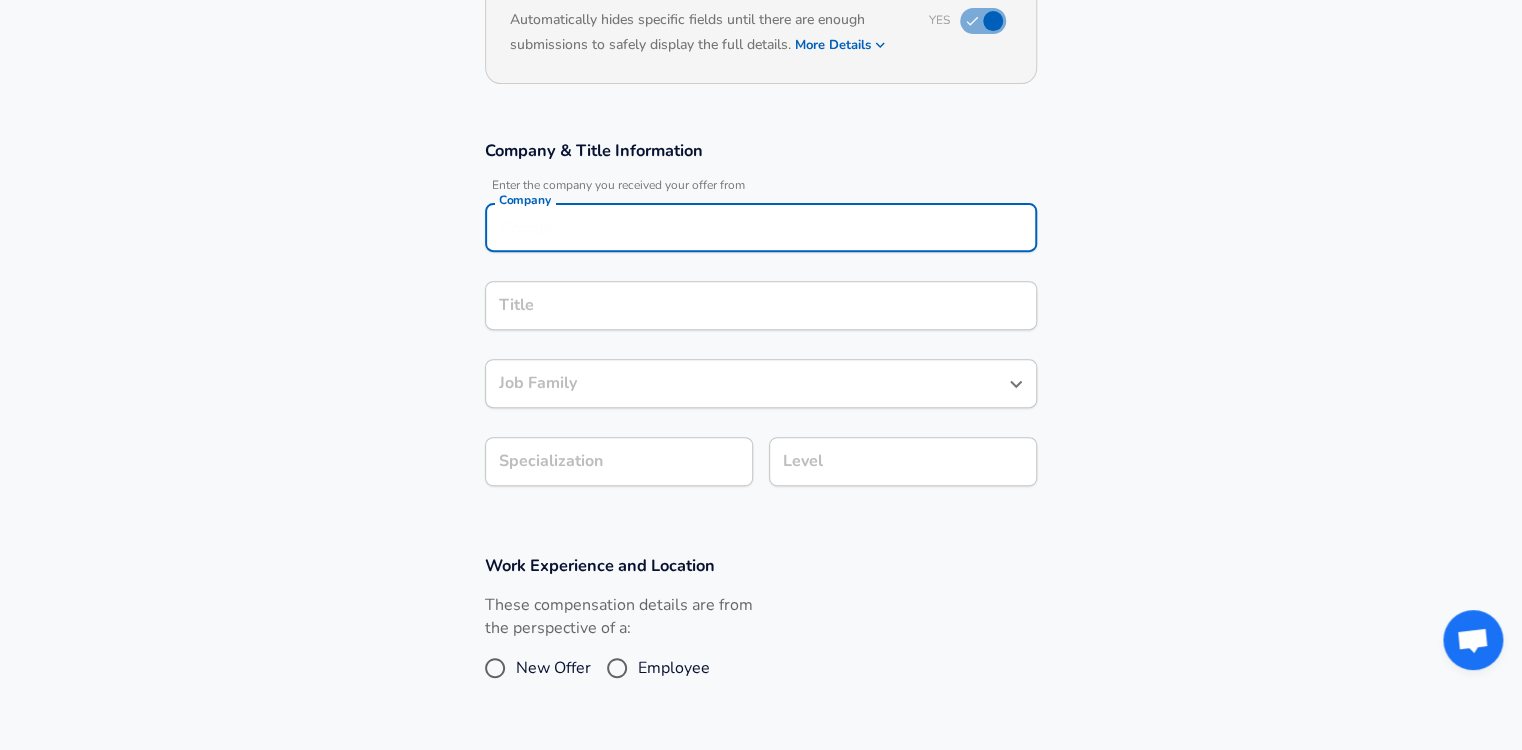 scroll, scrollTop: 260, scrollLeft: 0, axis: vertical 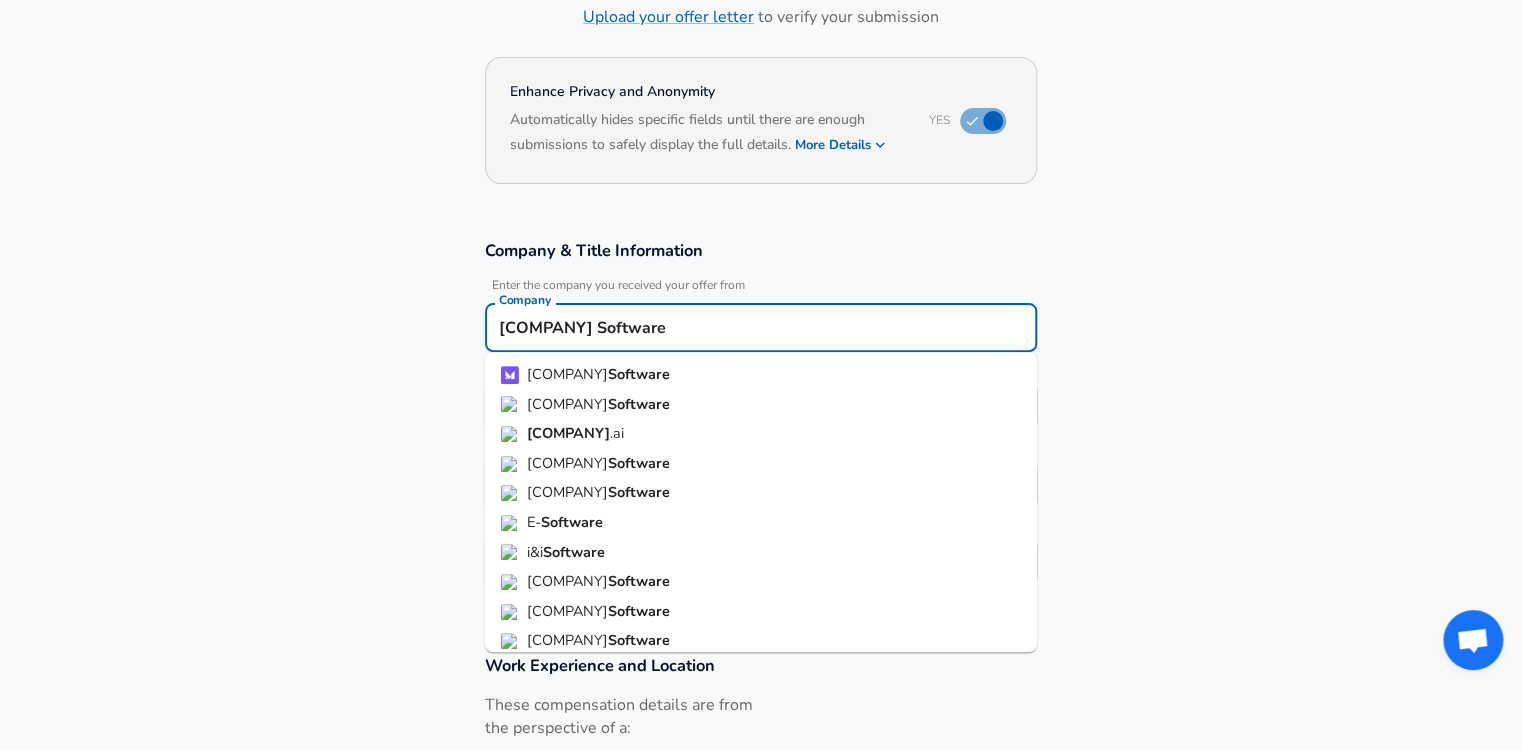 click on "[COMPANY] Software" at bounding box center (761, 327) 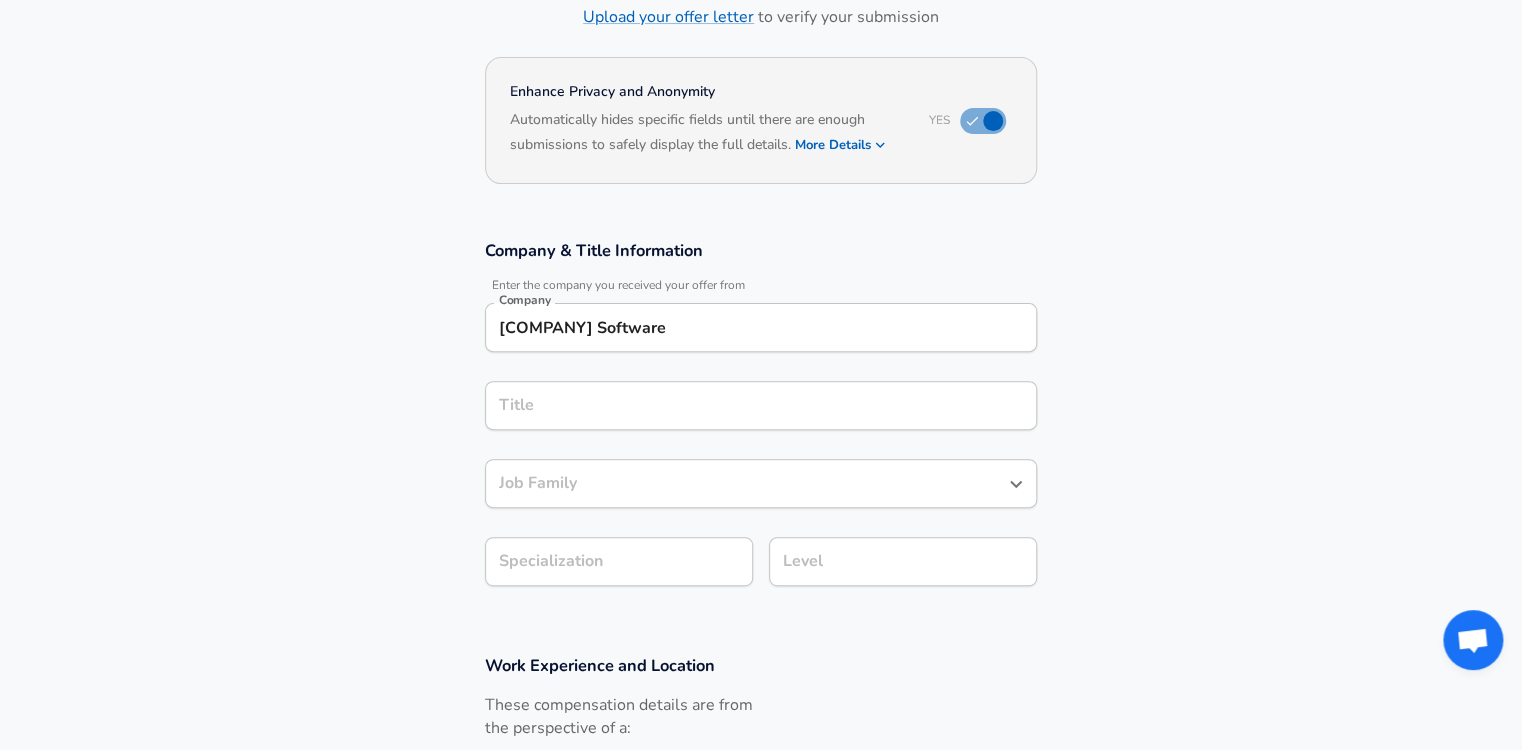 click on "Title Title" at bounding box center (761, 404) 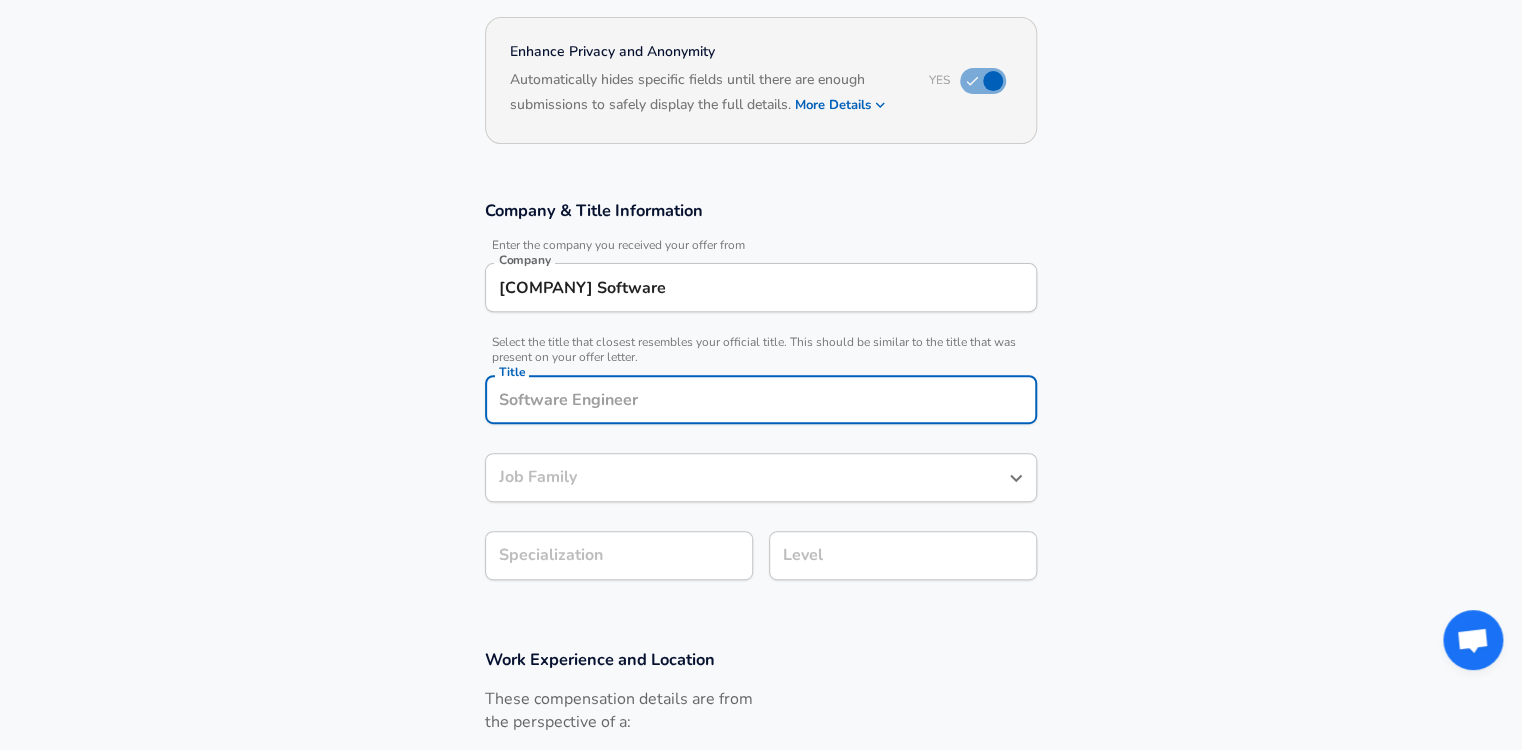click on "Title" at bounding box center [761, 399] 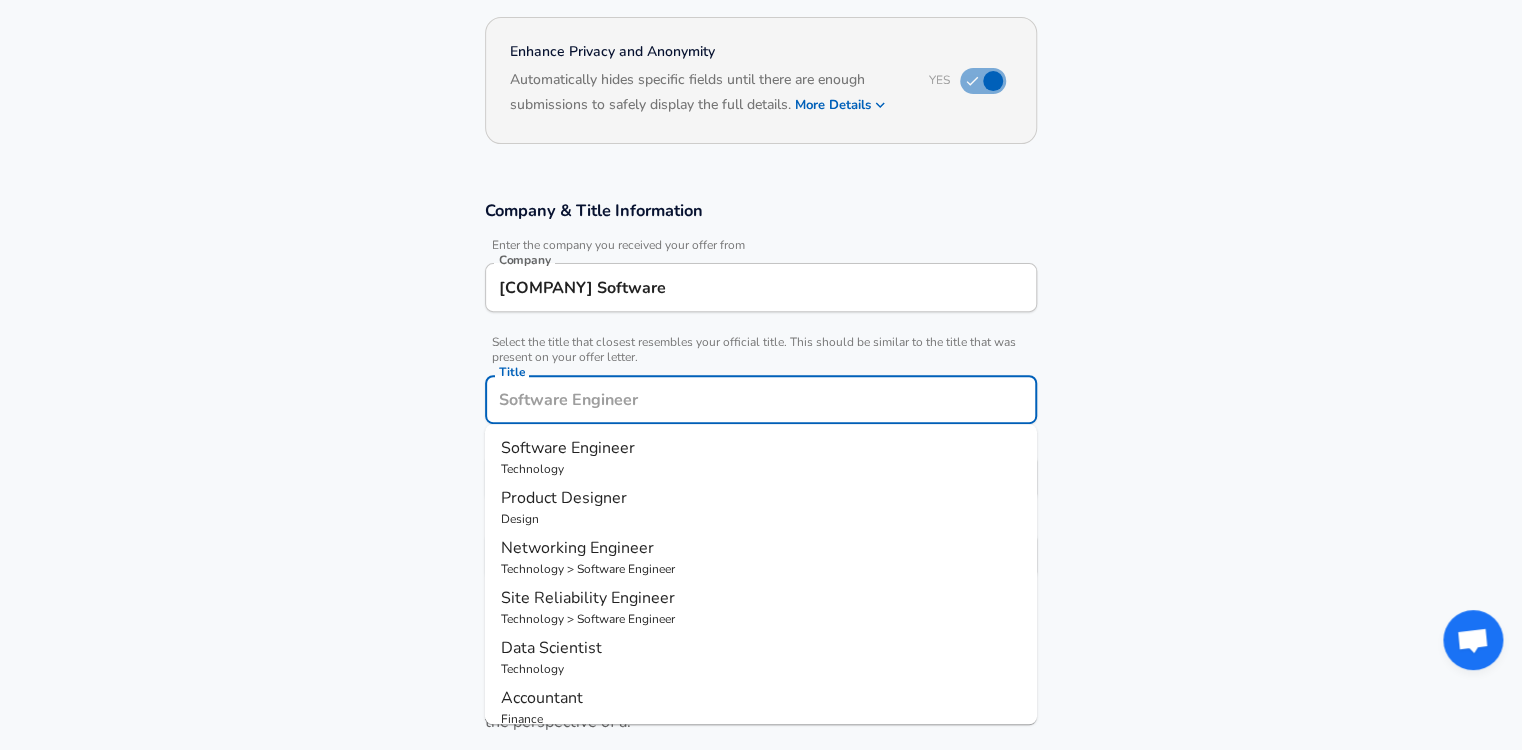 click on "[COMPANY] Software" at bounding box center (761, 287) 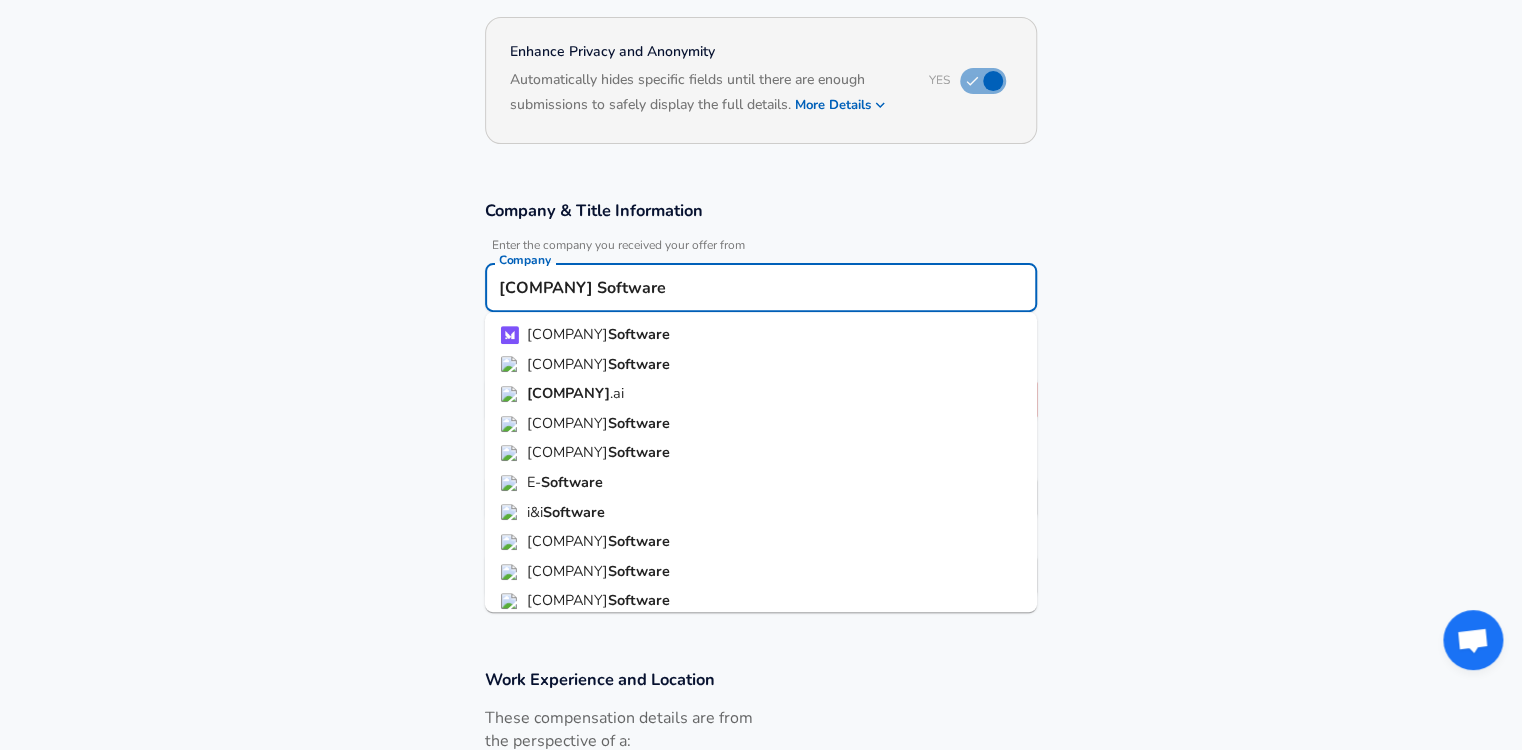 click on "[COMPANY] Software" at bounding box center [761, 287] 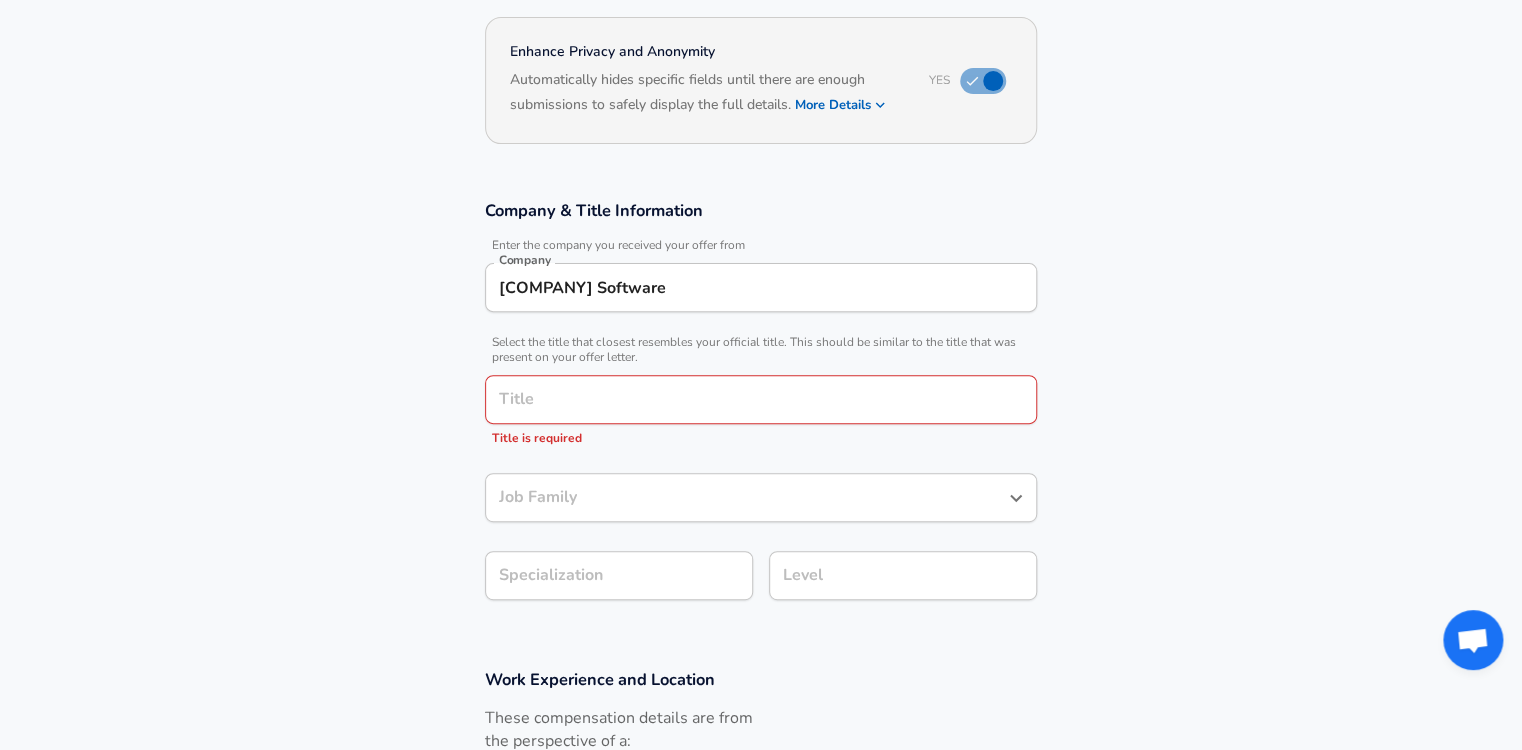 click on "Company & Title Information Enter the company you received your offer from Company [COMPANY] Software Company Select the title that closest resembles your official title. This should be similar to the title that was present on your offer letter. Title Title Title is required Job Family Job Family Specialization Specialization Level Level" at bounding box center (761, 410) 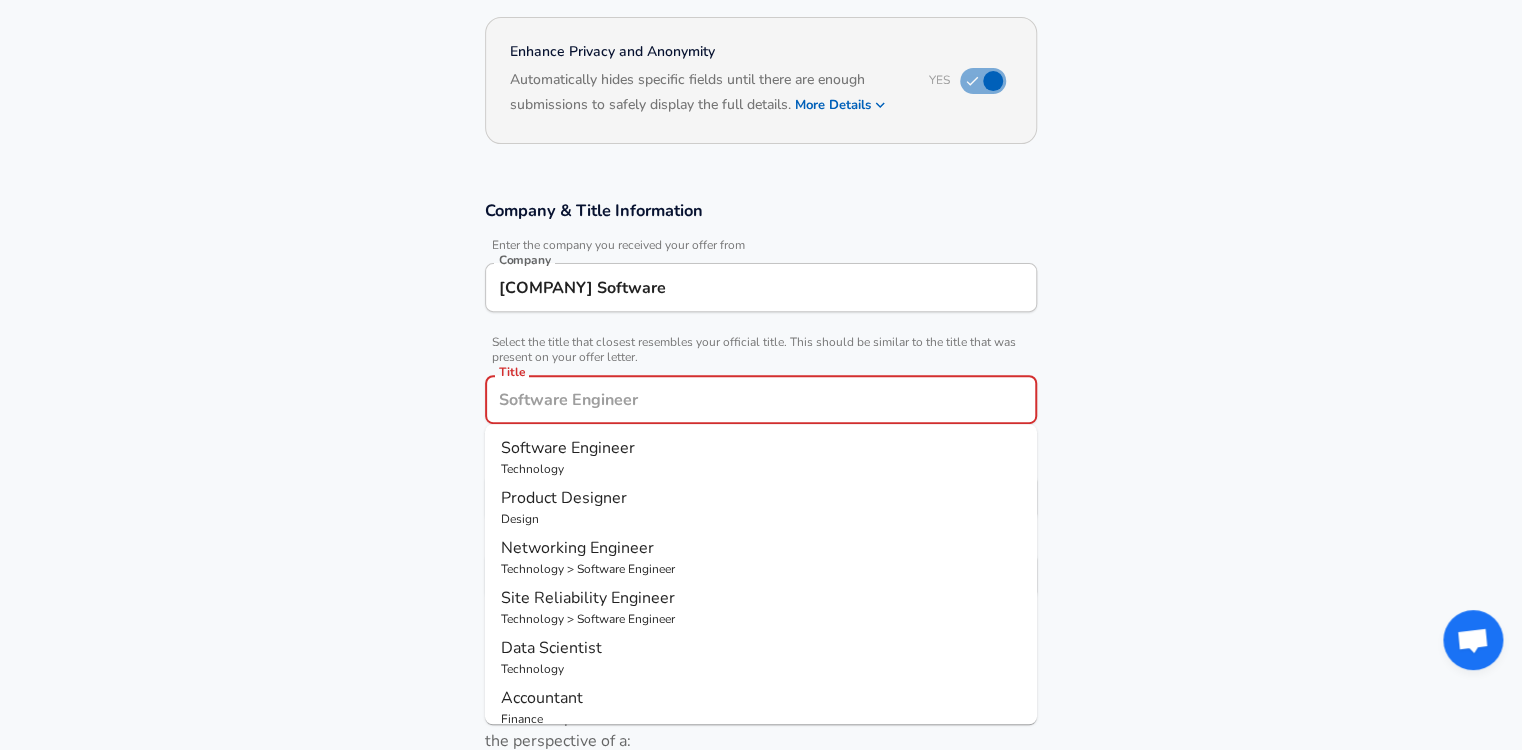 click on "Technology" at bounding box center (761, 469) 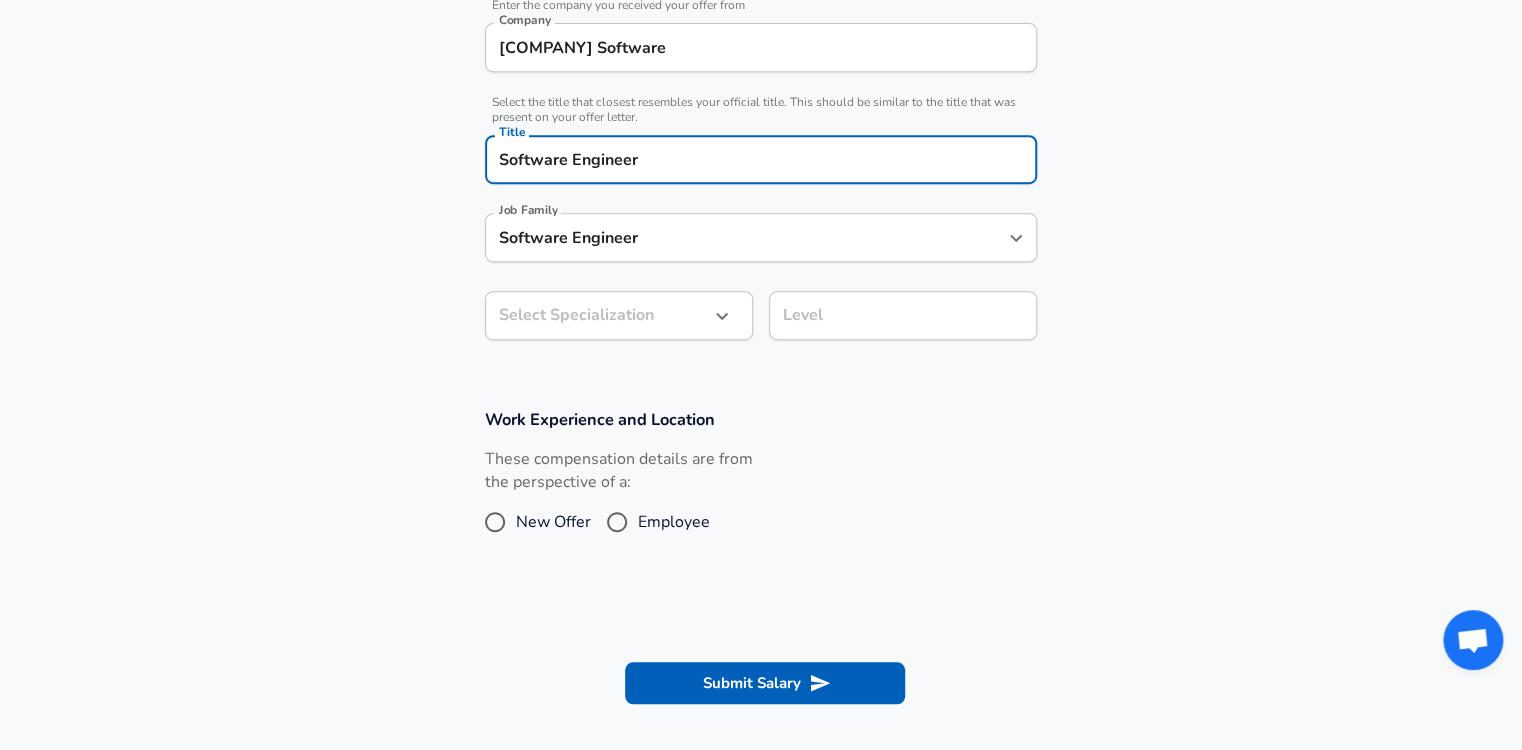 click on "Restart Add Your Salary Upload your offer letter to verify your submission Enhance Privacy and Anonymity Yes Automatically hides specific fields until there are enough submissions to safely display the full details. More Details Based on your submission and the data points that we have already collected, we will automatically hide and anonymize specific fields if there aren't enough data points to remain sufficiently anonymous. Company & Title Information Enter the company you received your offer from Company [COMPANY] Software Company Select the title that closest resembles your official title. This should be similar to the title that was present on your offer letter. Title Software Engineer Title Job Family Software Engineer Job Family Select Specialization Select Specialization Level Level Work Experience and Location These compensation details are from the perspective of a: New Offer Employee Submit Salary By continuing, you are agreeing to Levels.fyi's Terms of Use and Privacy Policy." at bounding box center [761, -45] 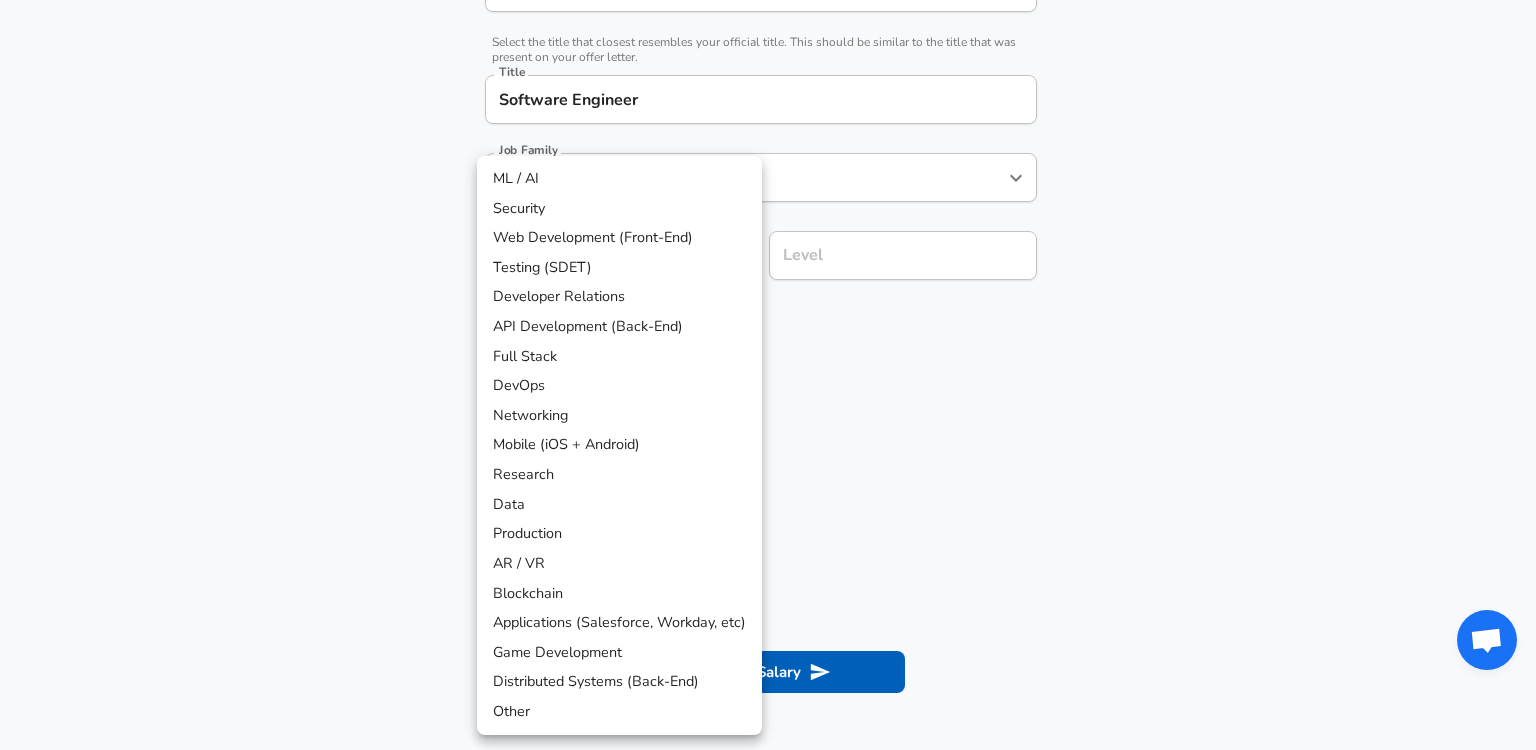 click on "Data" at bounding box center (619, 505) 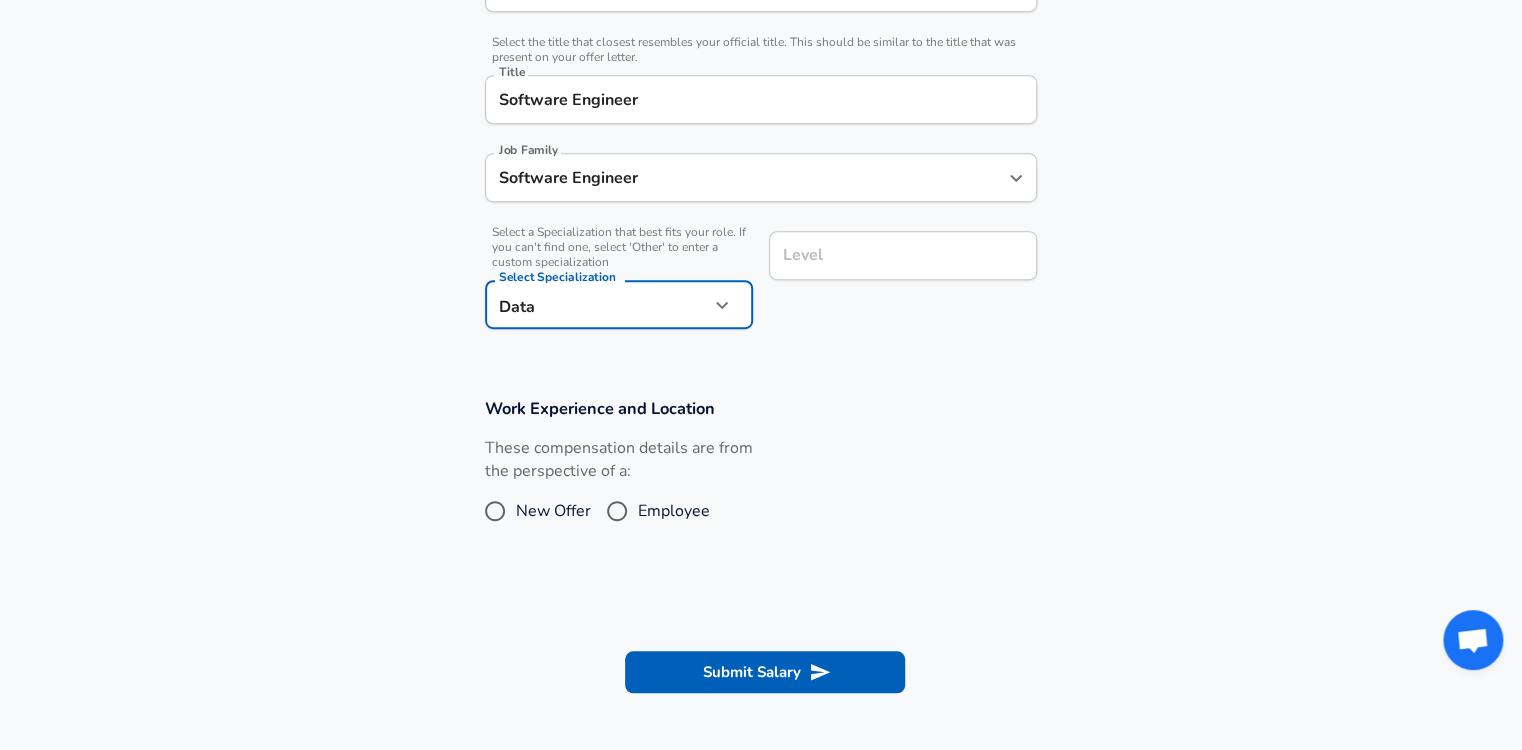 click on "Work Experience and Location These compensation details are from the perspective of a: New Offer Employee" at bounding box center (761, 474) 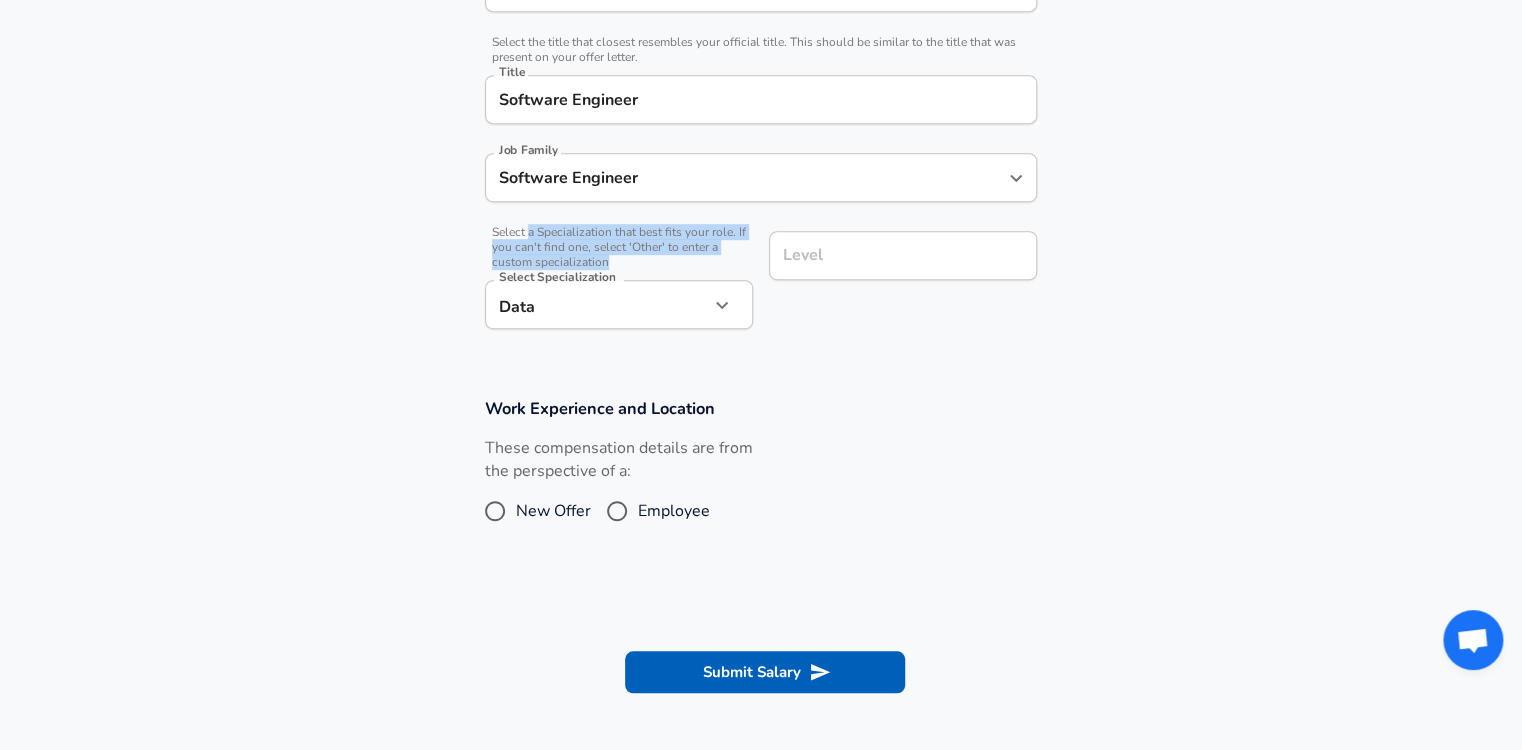 drag, startPoint x: 529, startPoint y: 229, endPoint x: 725, endPoint y: 257, distance: 197.9899 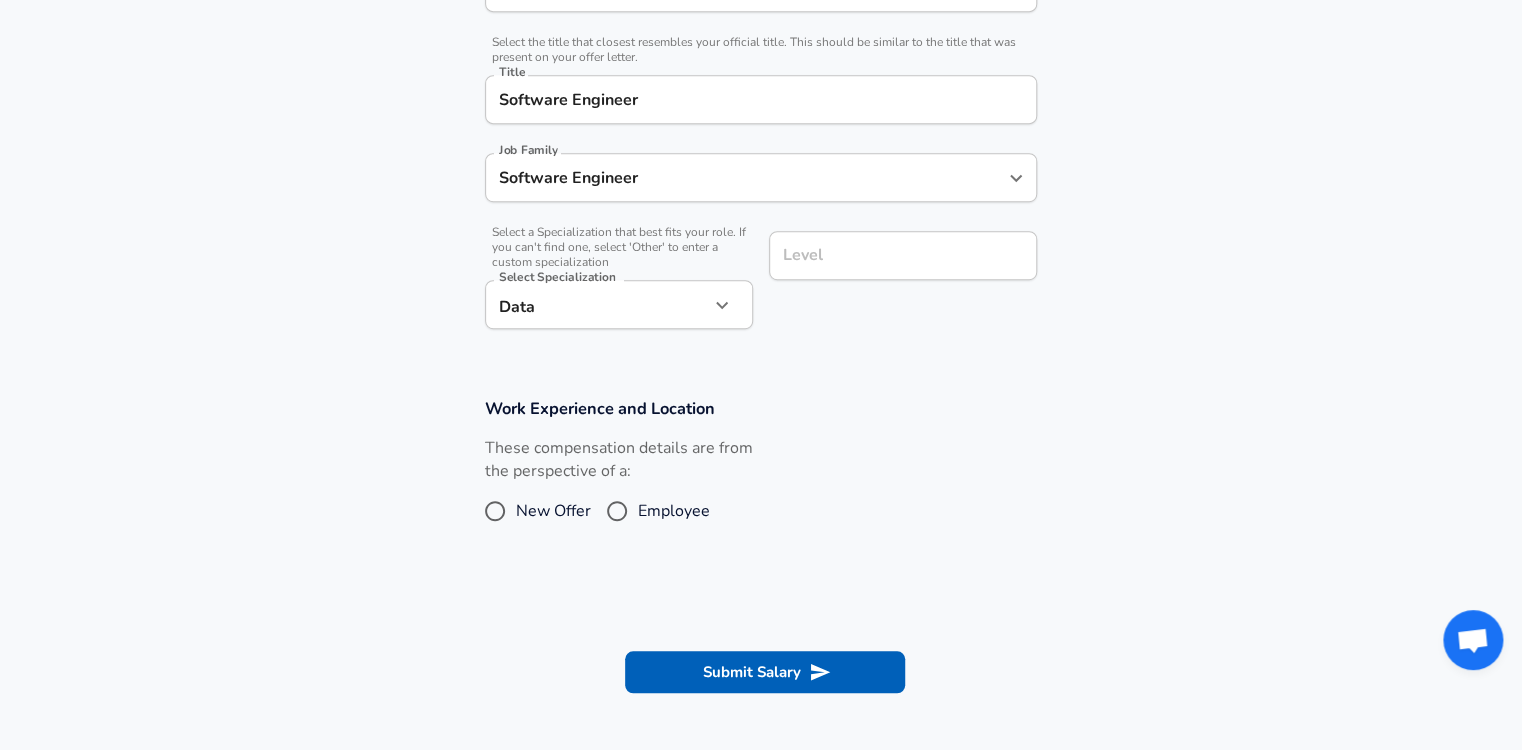 click on "Level Level" at bounding box center [895, 278] 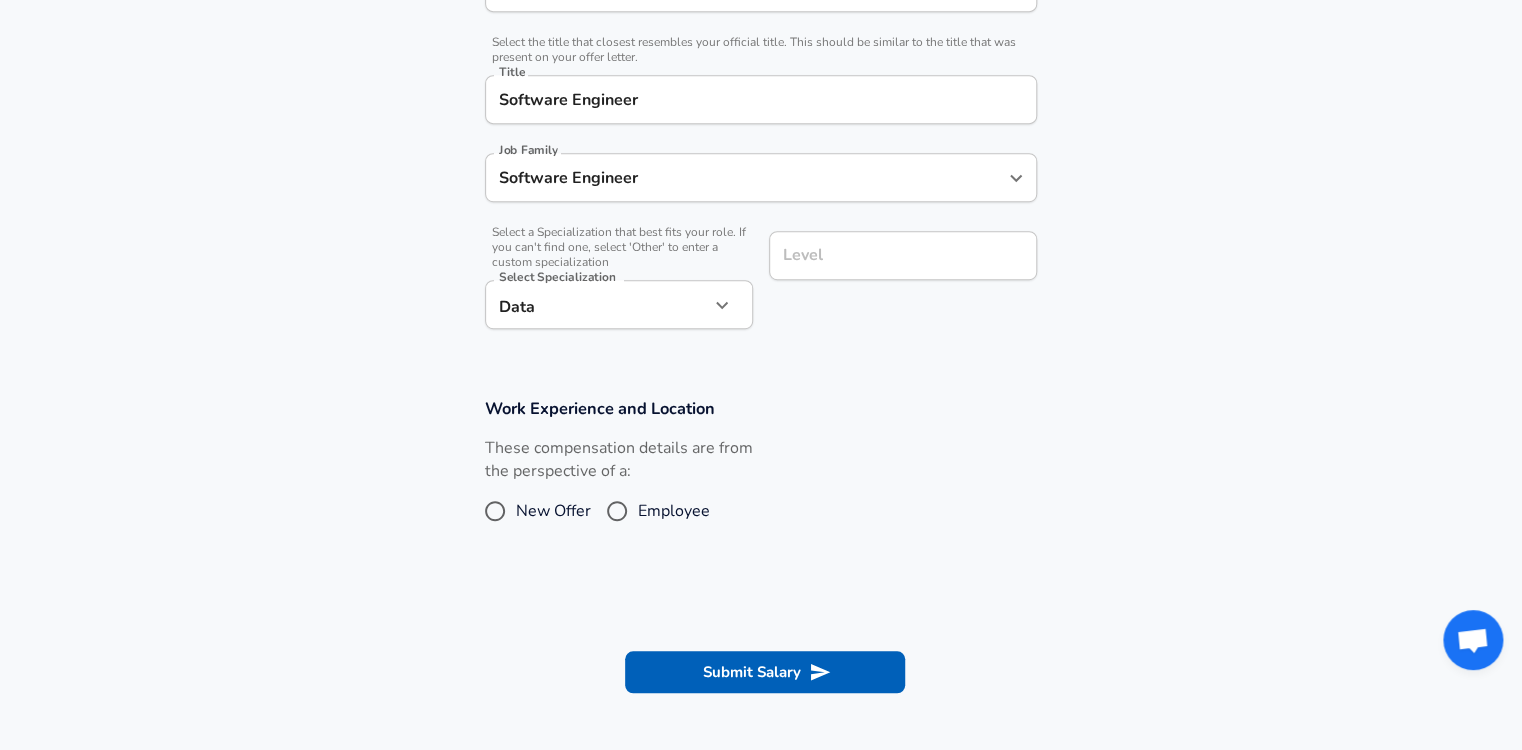 click on "Restart Add Your Salary Upload your offer letter to verify your submission Enhance Privacy and Anonymity Yes Automatically hides specific fields until there are enough submissions to safely display the full details. More Details Based on your submission and the data points that we have already collected, we will automatically hide and anonymize specific fields if there aren't enough data points to remain sufficiently anonymous. Company & Title Information Enter the company you received your offer from Company [COMPANY] Software Company Select the title that closest resembles your official title. This should be similar to the title that was present on your offer letter. Title Software Engineer Title Job Family Software Engineer Job Family Select a Specialization that best fits your role. If you can't find one, select 'Other' to enter a custom specialization Select Specialization Data Data Select Specialization Level Level Work Experience and Location New Offer Employee Submit Salary Terms of Use" at bounding box center (761, -105) 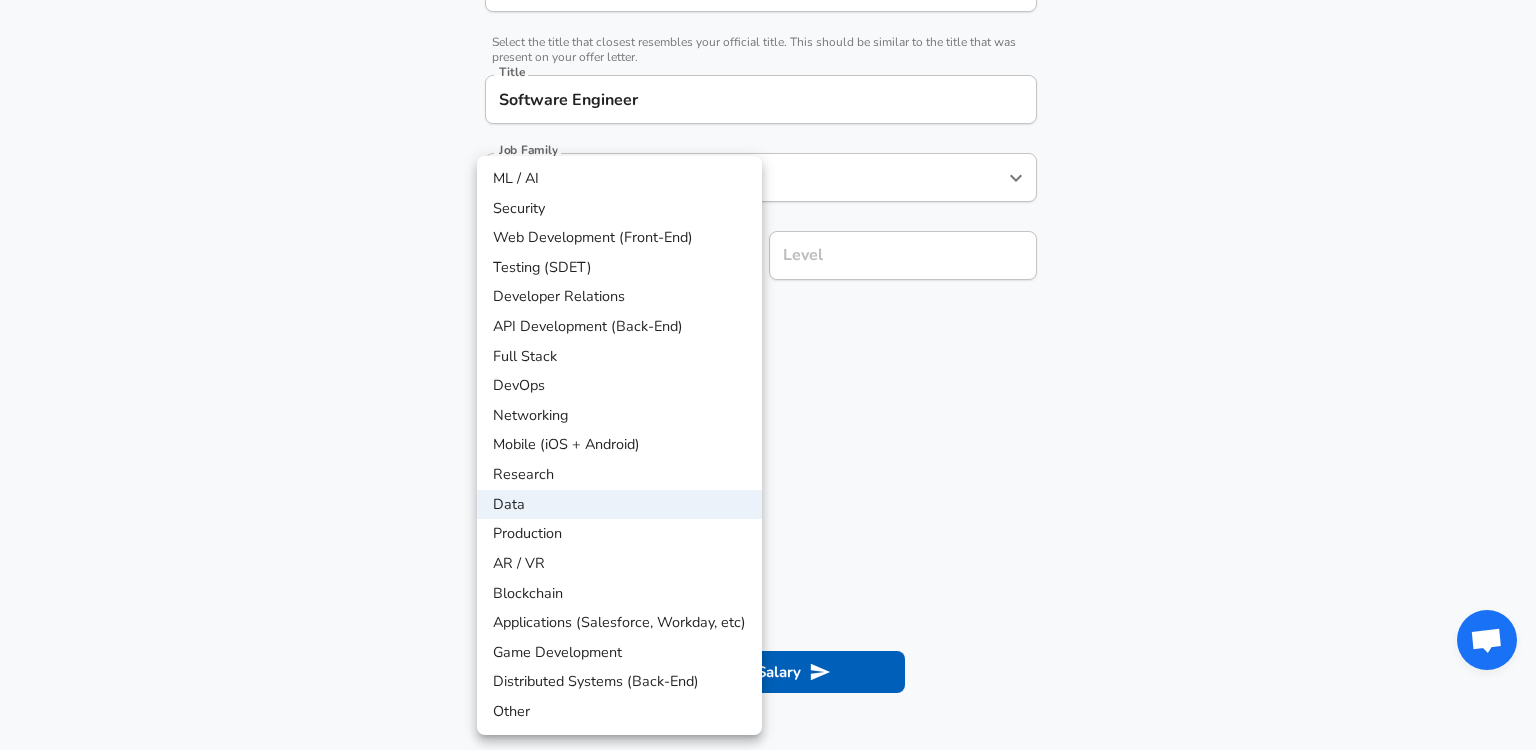 click on "Distributed Systems (Back-End)" at bounding box center (619, 682) 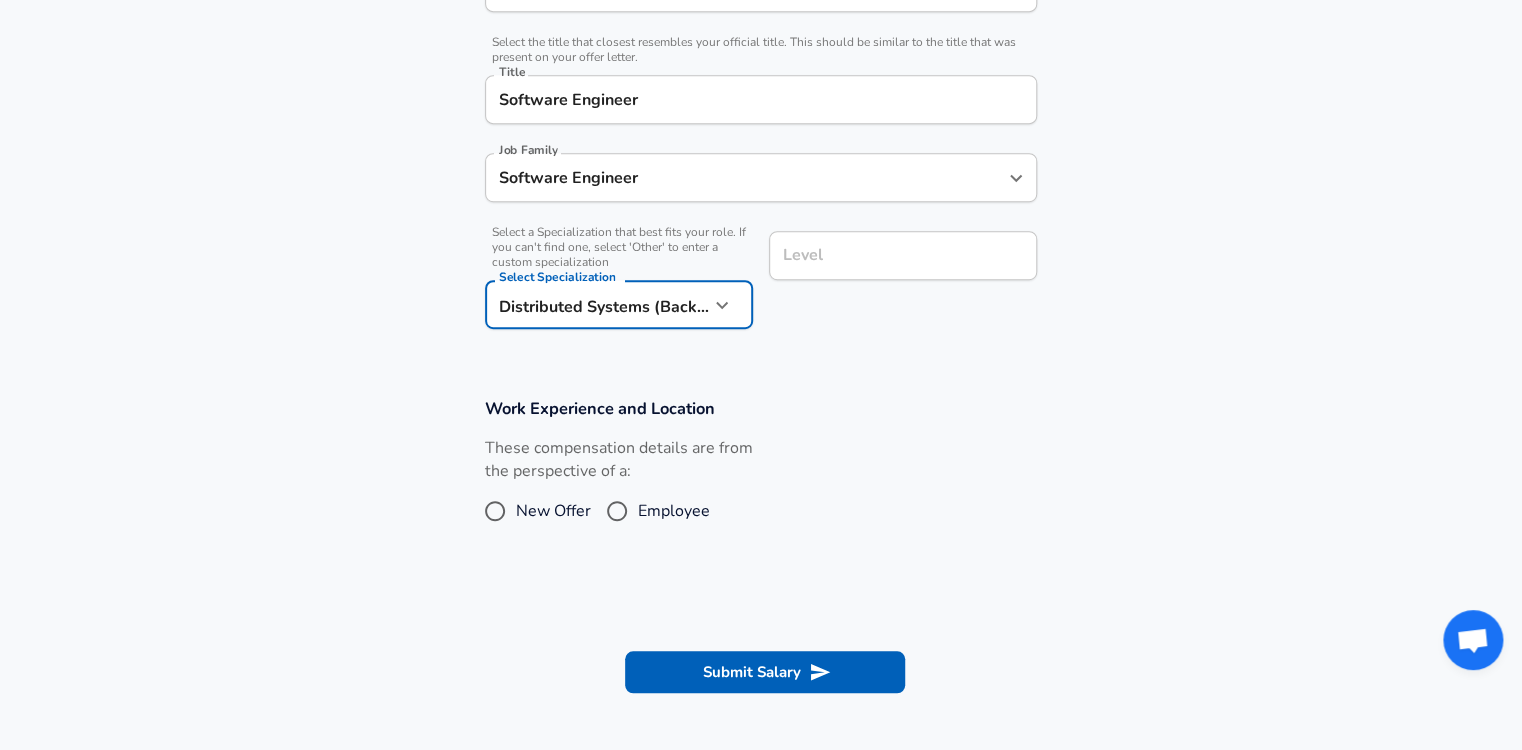 click on "Work Experience and Location These compensation details are from the perspective of a: New Offer Employee" at bounding box center (761, 474) 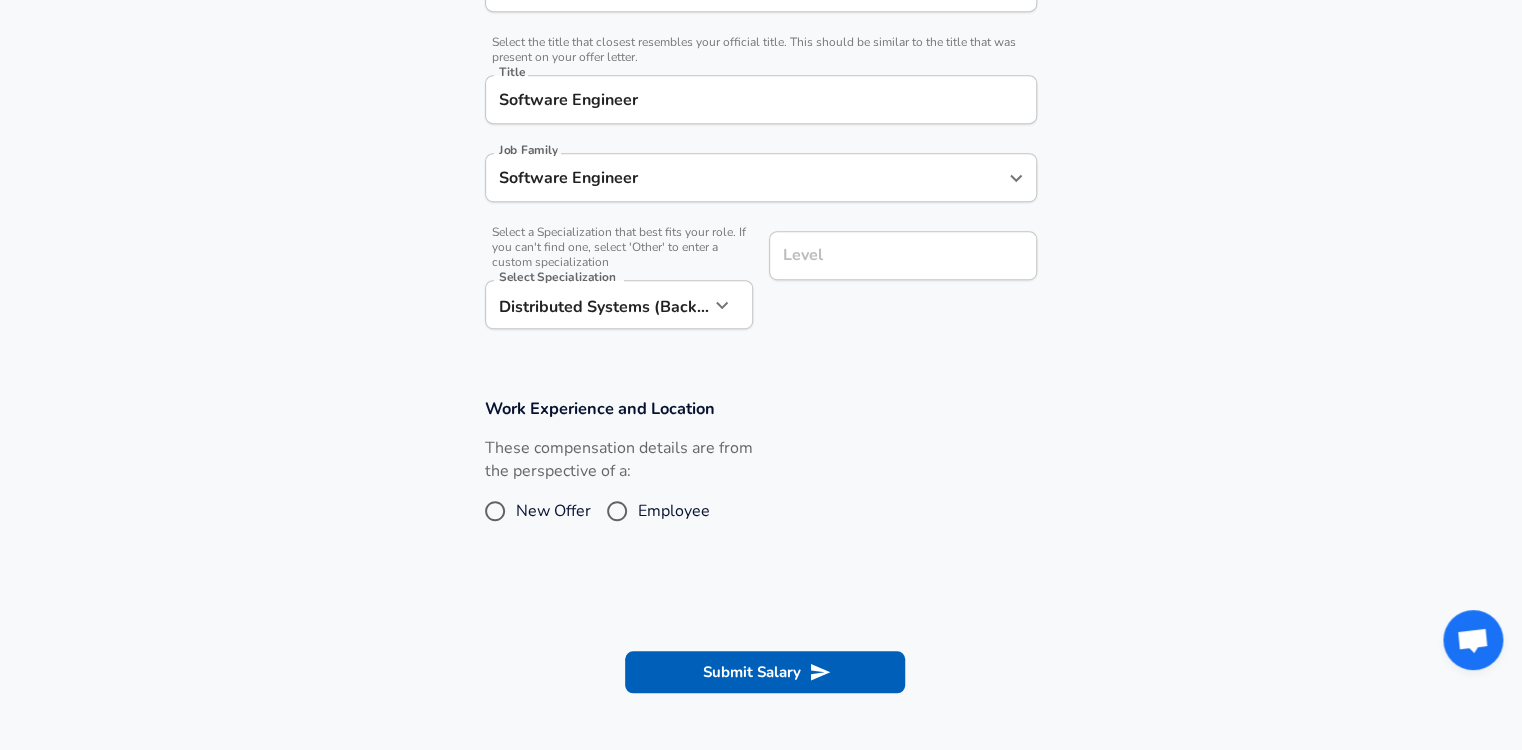 click on "Employee" at bounding box center [674, 511] 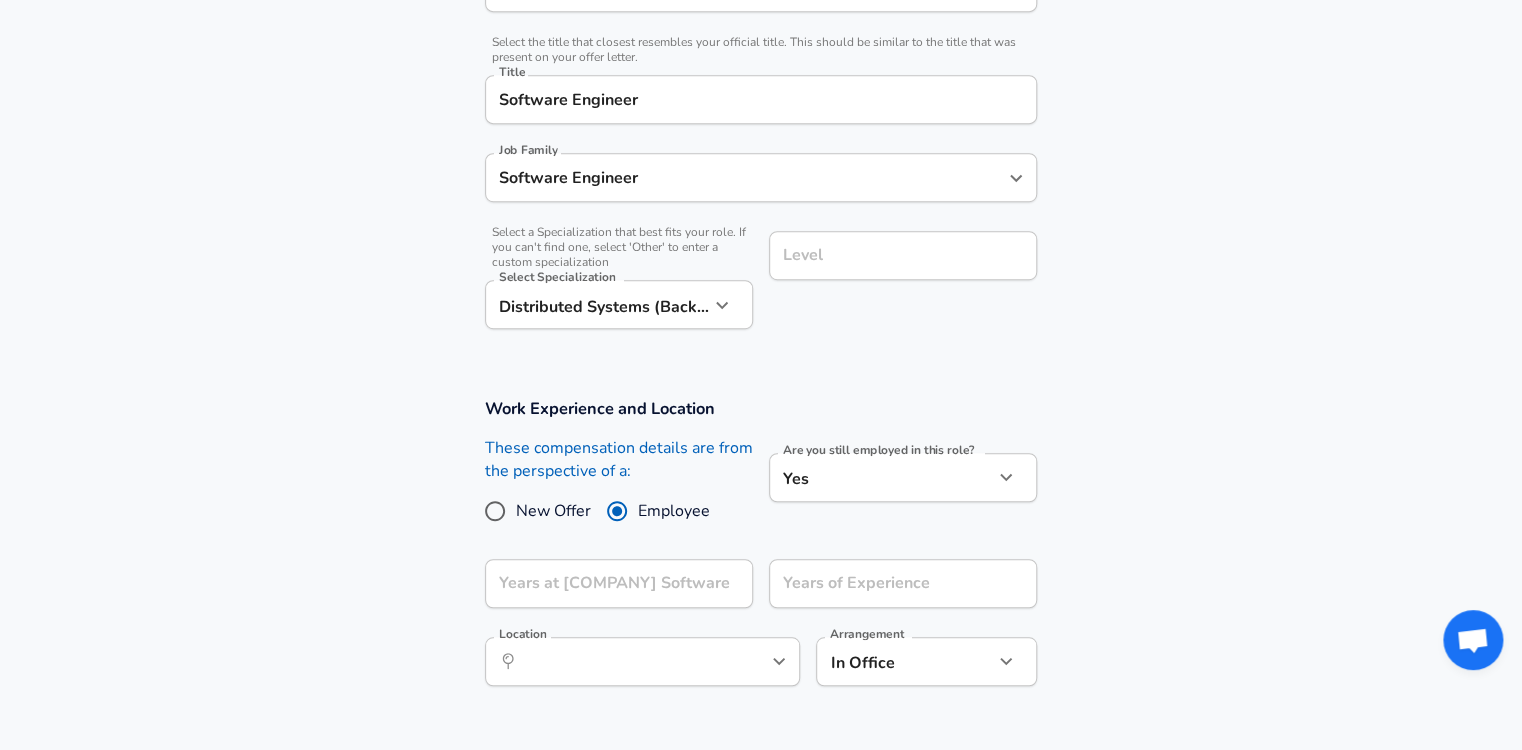 scroll, scrollTop: 720, scrollLeft: 0, axis: vertical 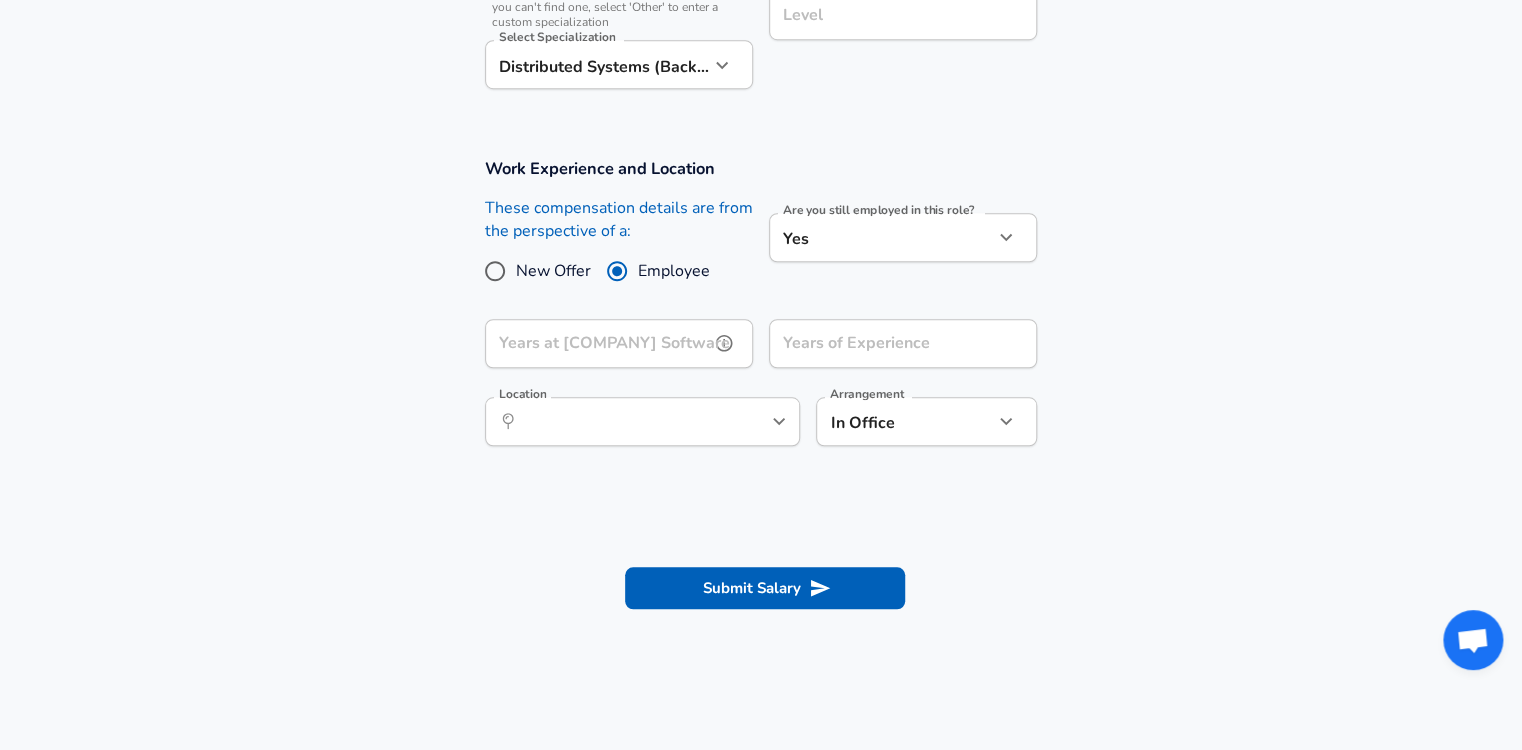 click on "Years at [COMPANY] Software" at bounding box center (597, 343) 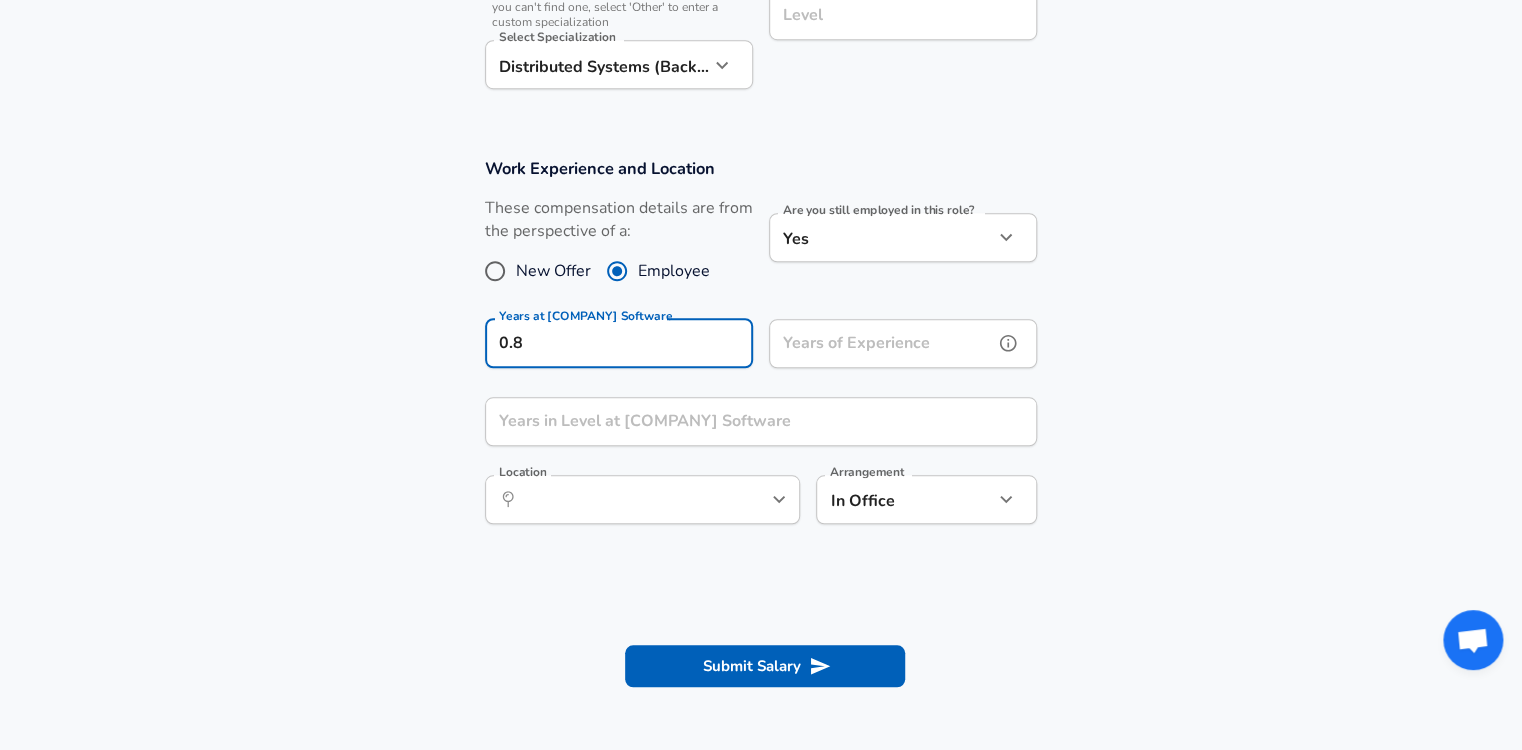 click on "Years of Experience" at bounding box center [881, 343] 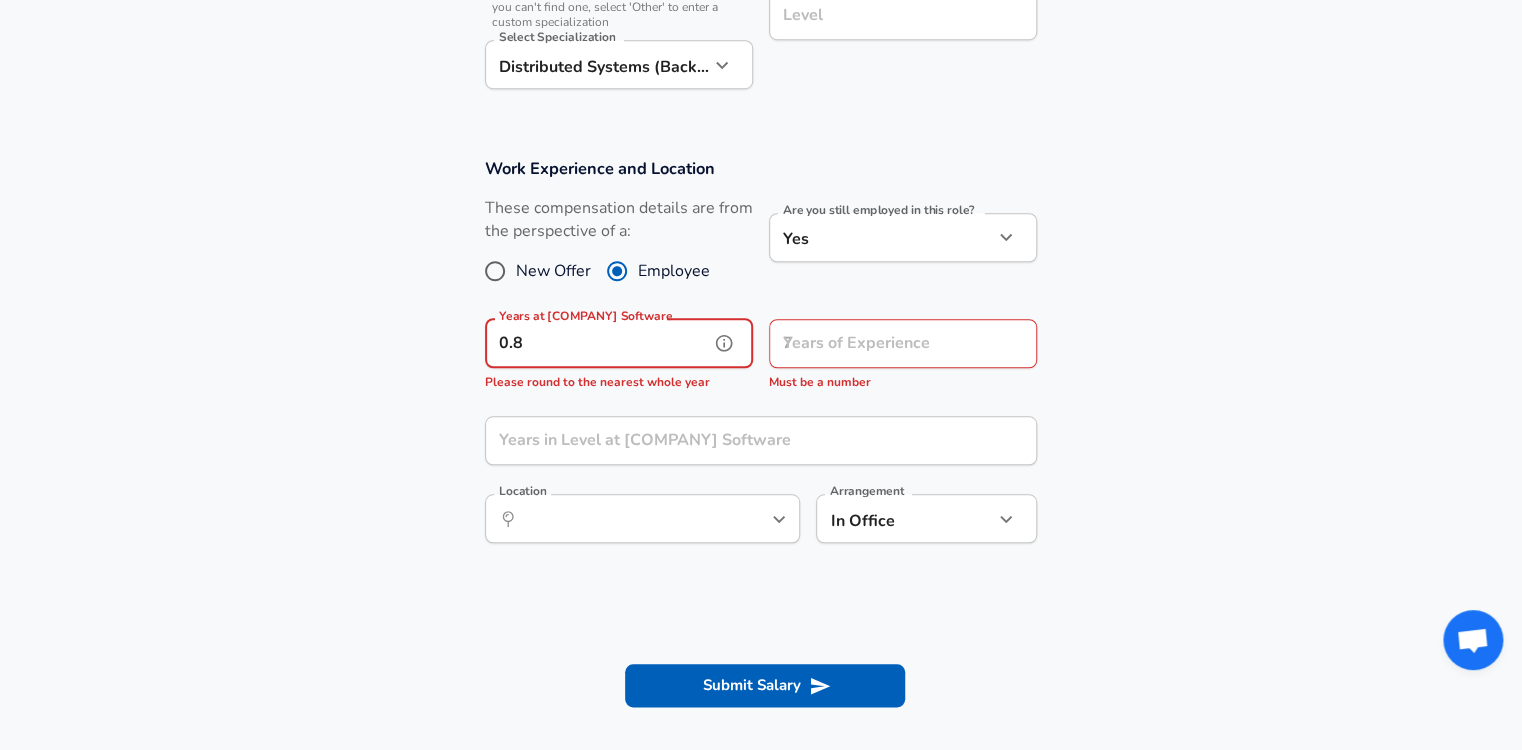 drag, startPoint x: 660, startPoint y: 346, endPoint x: 304, endPoint y: 347, distance: 356.0014 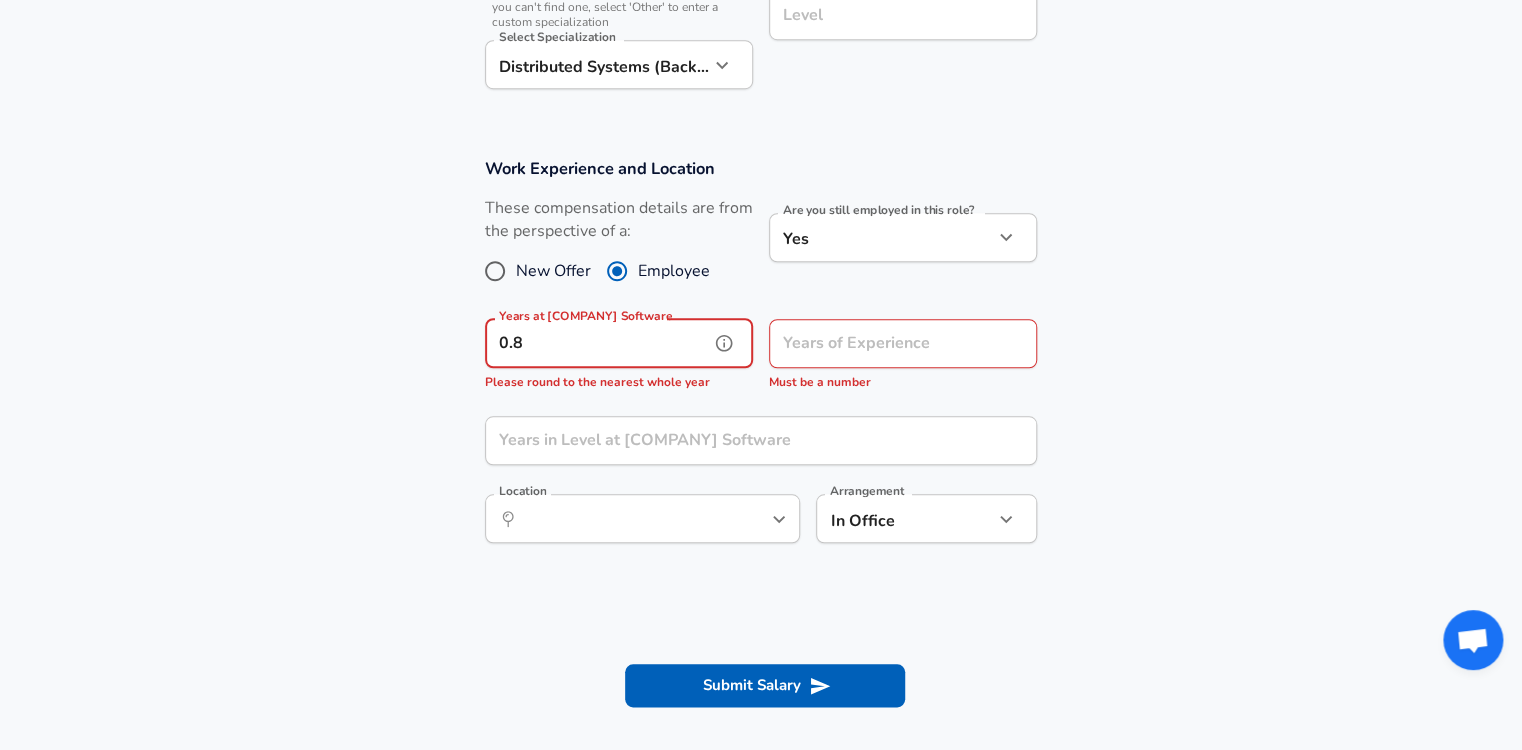 click on "Work Experience and Location These compensation details are from the perspective of a: New Offer Employee Are you still employed in this role? Yes yes Are you still employed in this role? Years at [COMPANY] Software 0.8 Years at [COMPANY] Software Please round to the nearest whole year Years of Experience Years of Experience Must be a number Years in Level at [COMPANY] Software Years in Level at [COMPANY] Software Location Location Arrangement In Office office Arrangement" at bounding box center (761, 361) 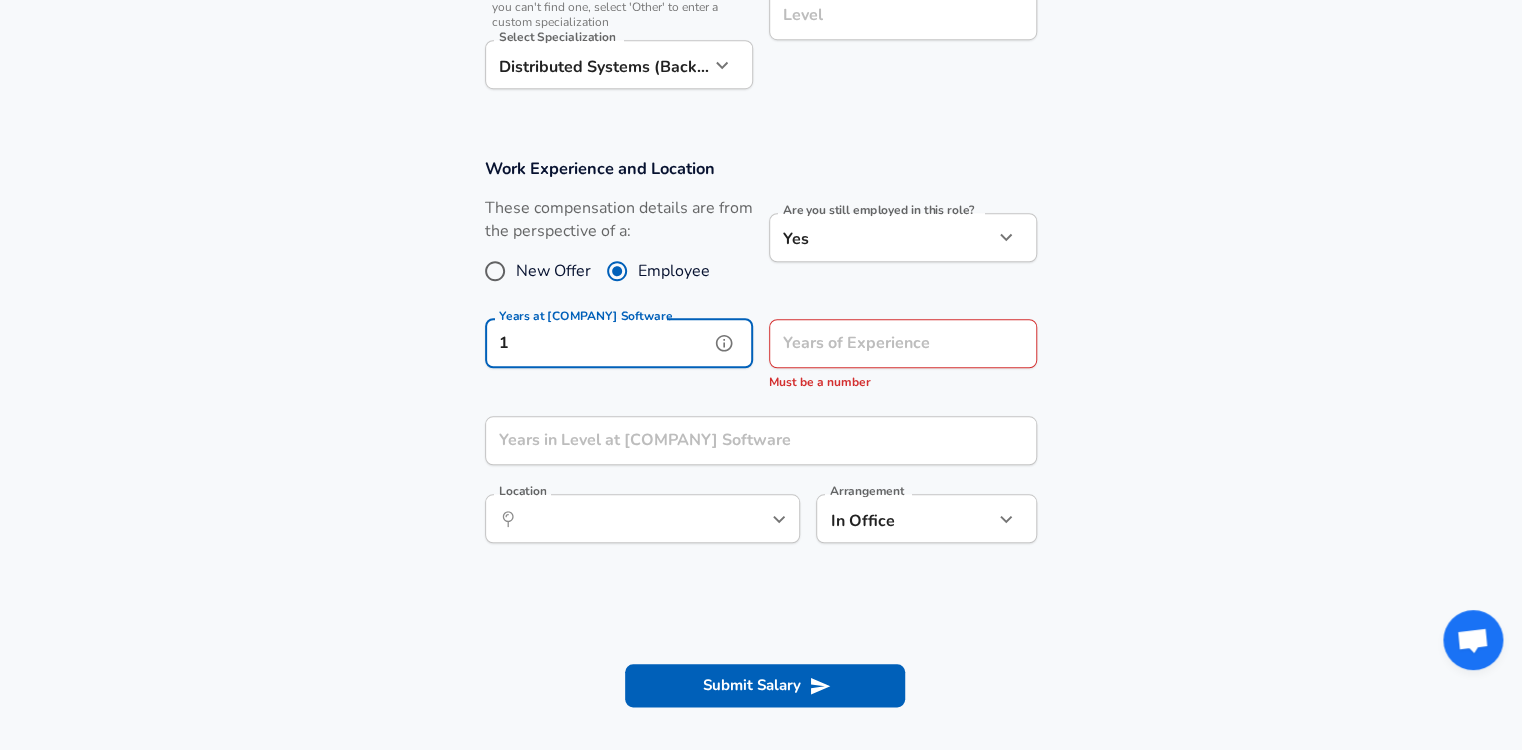 type on "1" 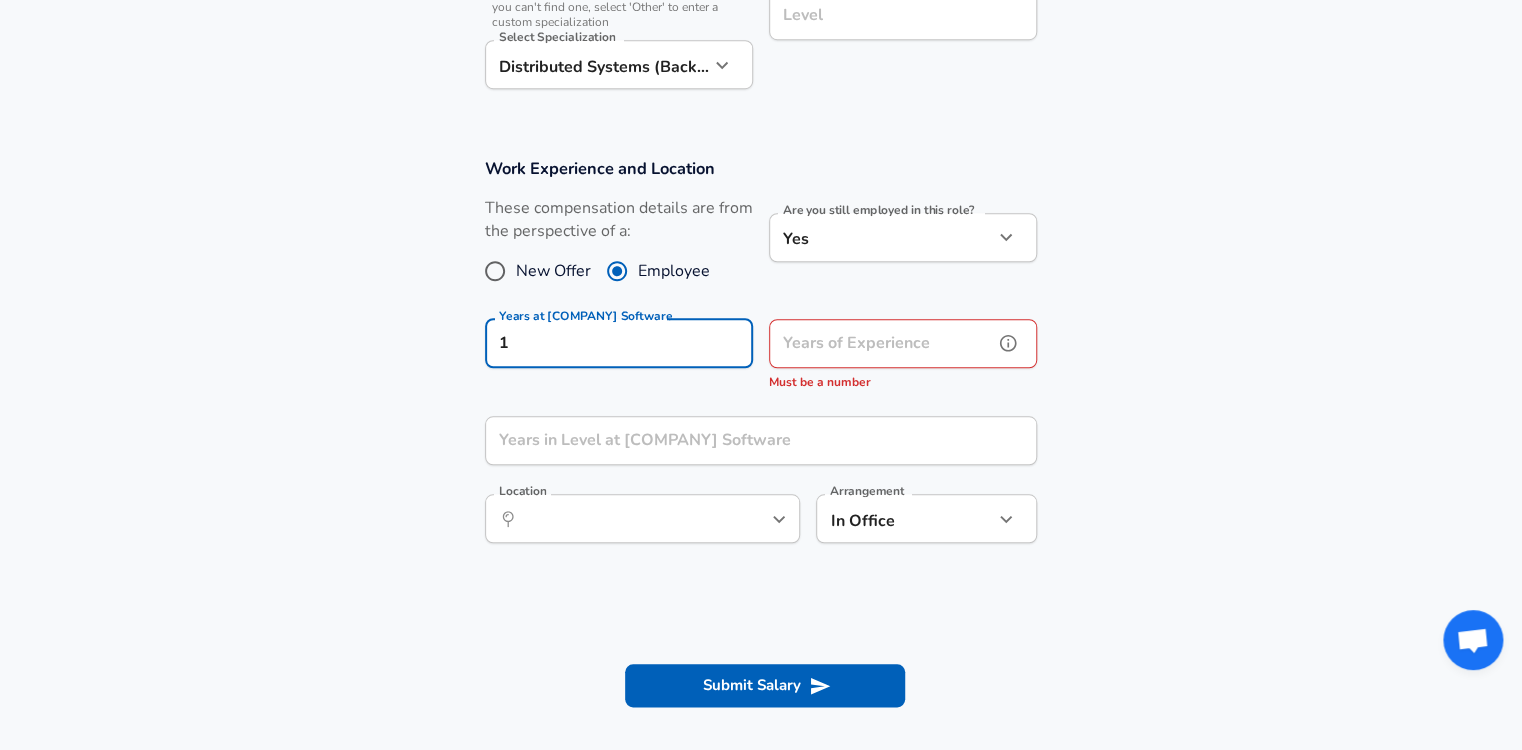 click on "Years of Experience" at bounding box center (881, 343) 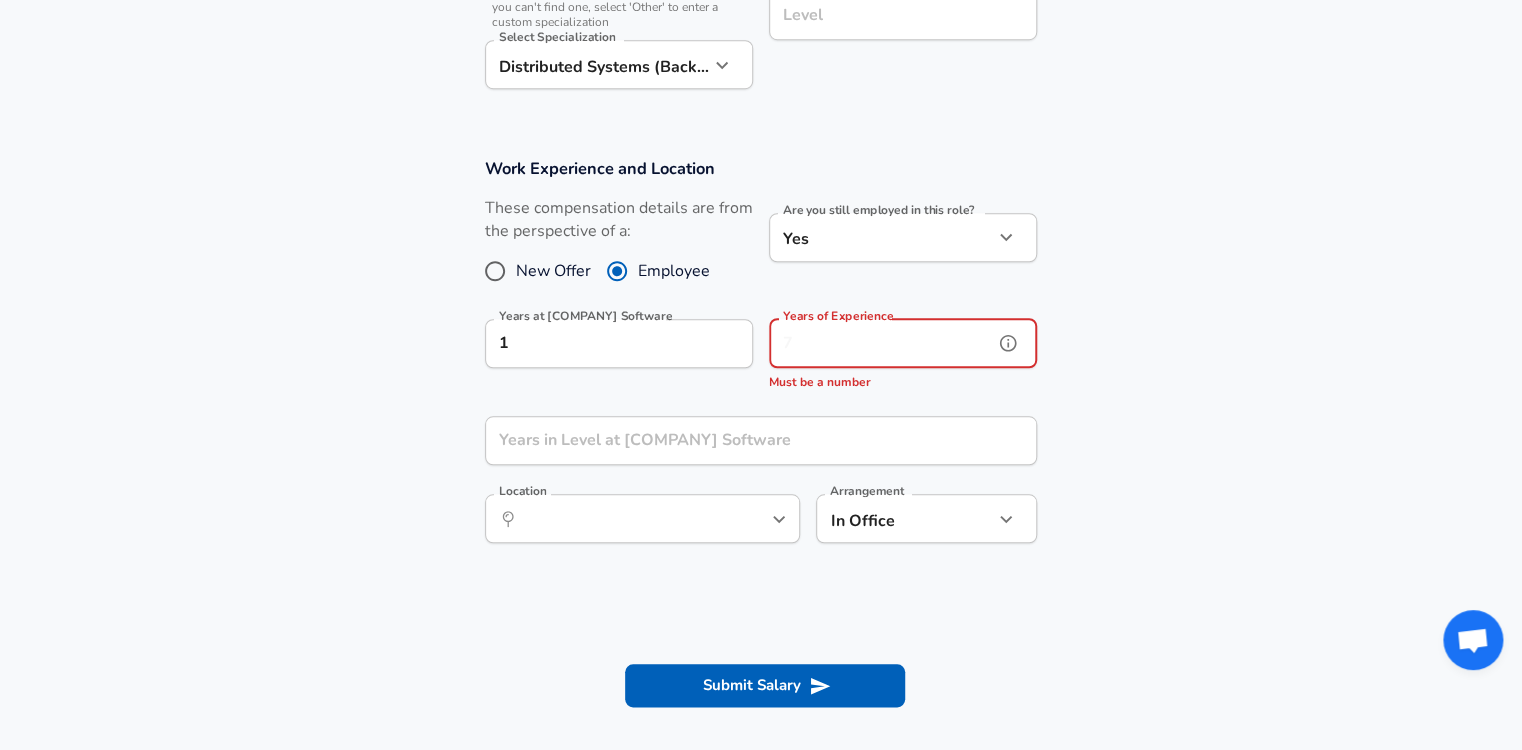click on "Years of Experience" at bounding box center [881, 343] 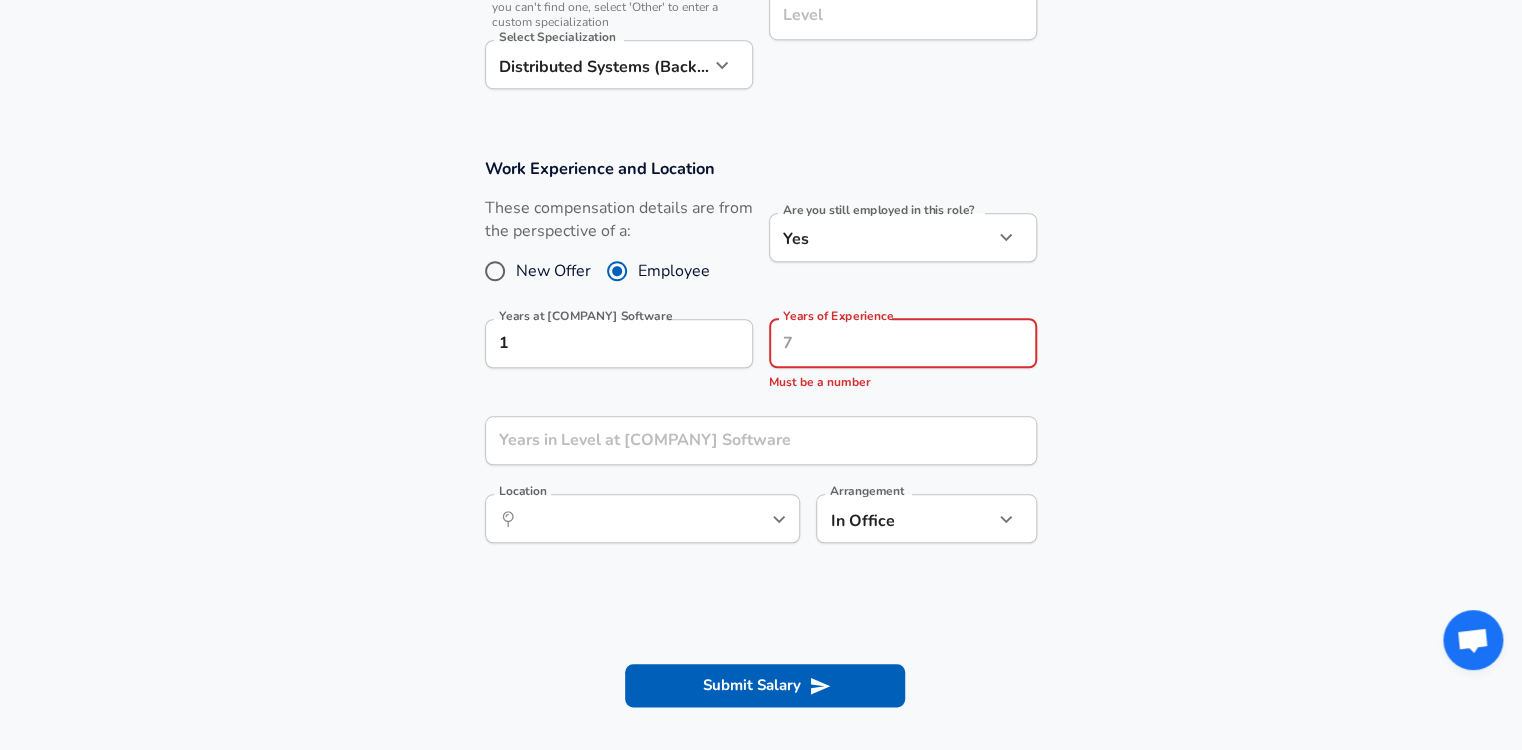 click on "Work Experience and Location These compensation details are from the perspective of a: New Offer Employee Are you still employed in this role? Yes yes Are you still employed in this role? Years at [COMPANY] Software 1 Years at [COMPANY] Software Years of Experience Years of Experience Must be a number Years in Level at [COMPANY] Software Years in Level at [COMPANY] Software Location Location Arrangement In Office office Arrangement" at bounding box center (761, 361) 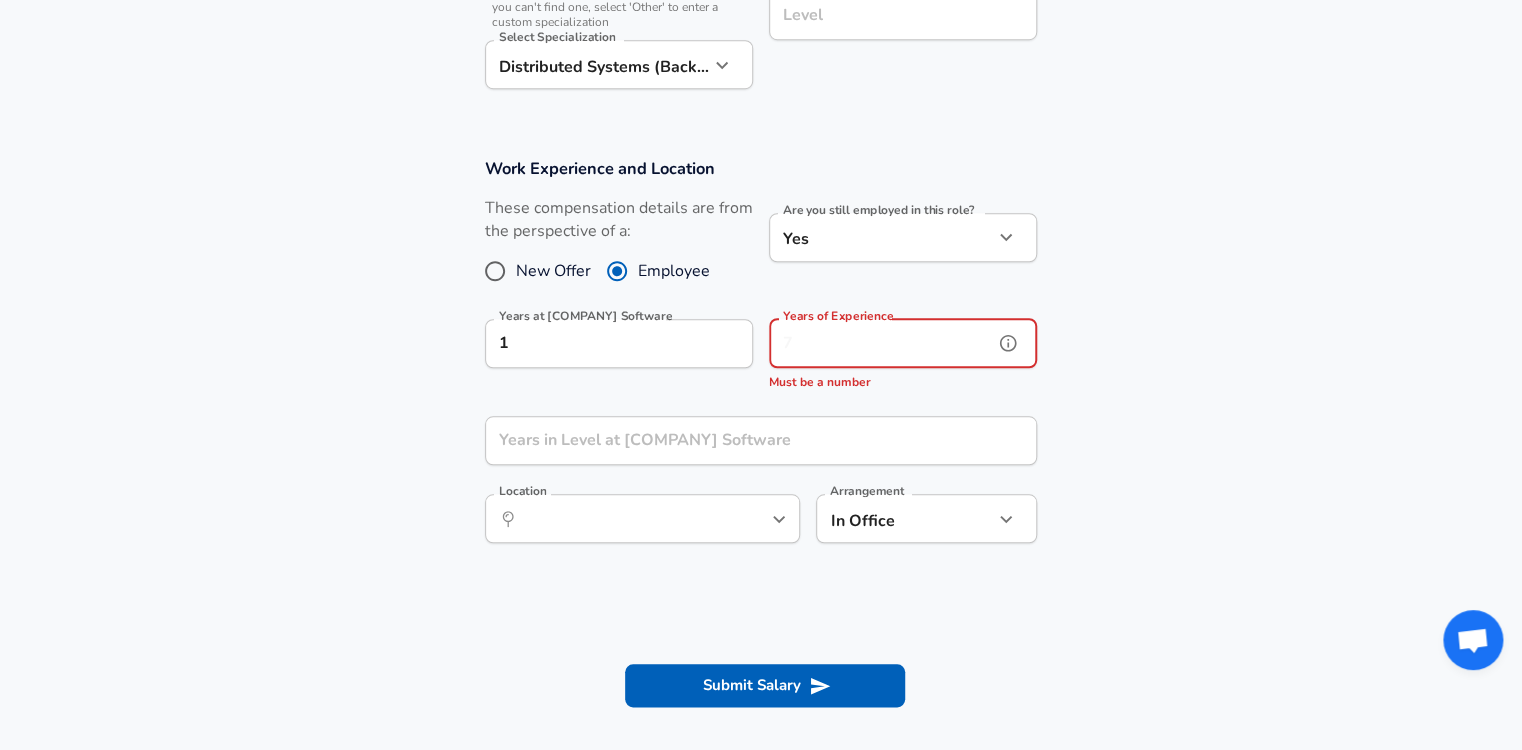 click on "Years of Experience" at bounding box center [881, 343] 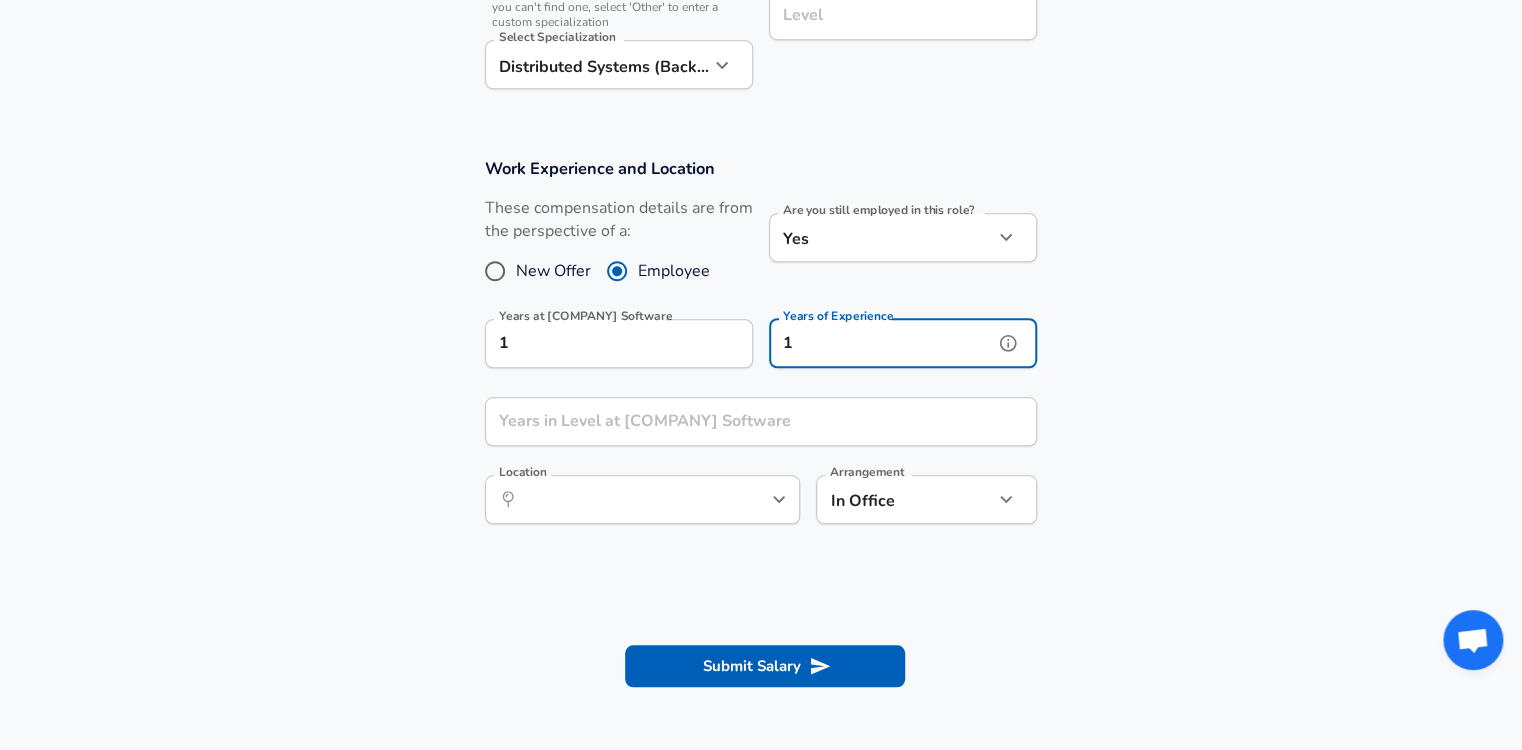 type on "1" 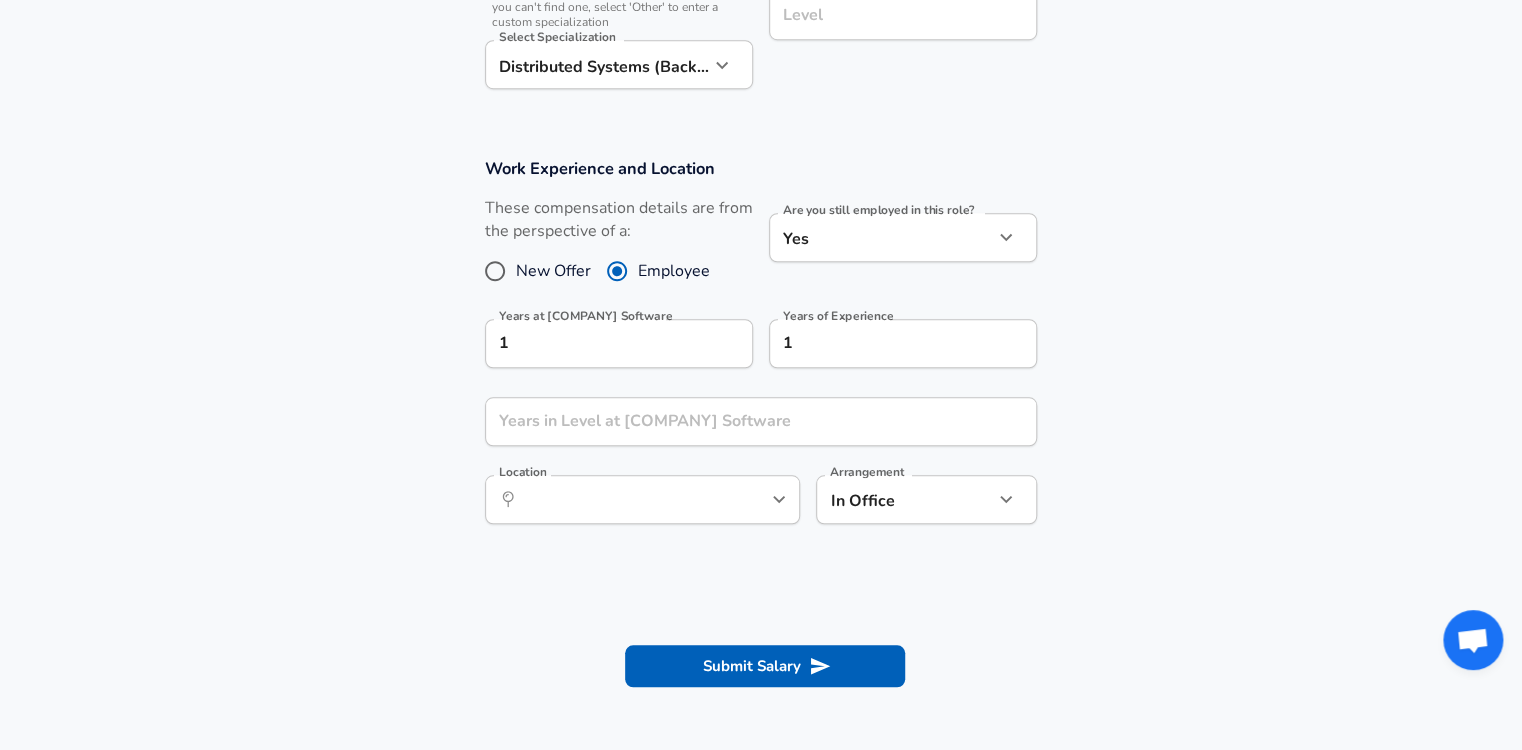 click on "Work Experience and Location These compensation details are from the perspective of a: New Offer Employee Are you still employed in this role? Yes yes Are you still employed in this role? Years at [COMPANY] Software 1 Years at [COMPANY] Software Years of Experience 1 Years of Experience Years in Level at [COMPANY] Software Years in Level at [COMPANY] Software Location Location Arrangement In Office office Arrangement" at bounding box center [761, 351] 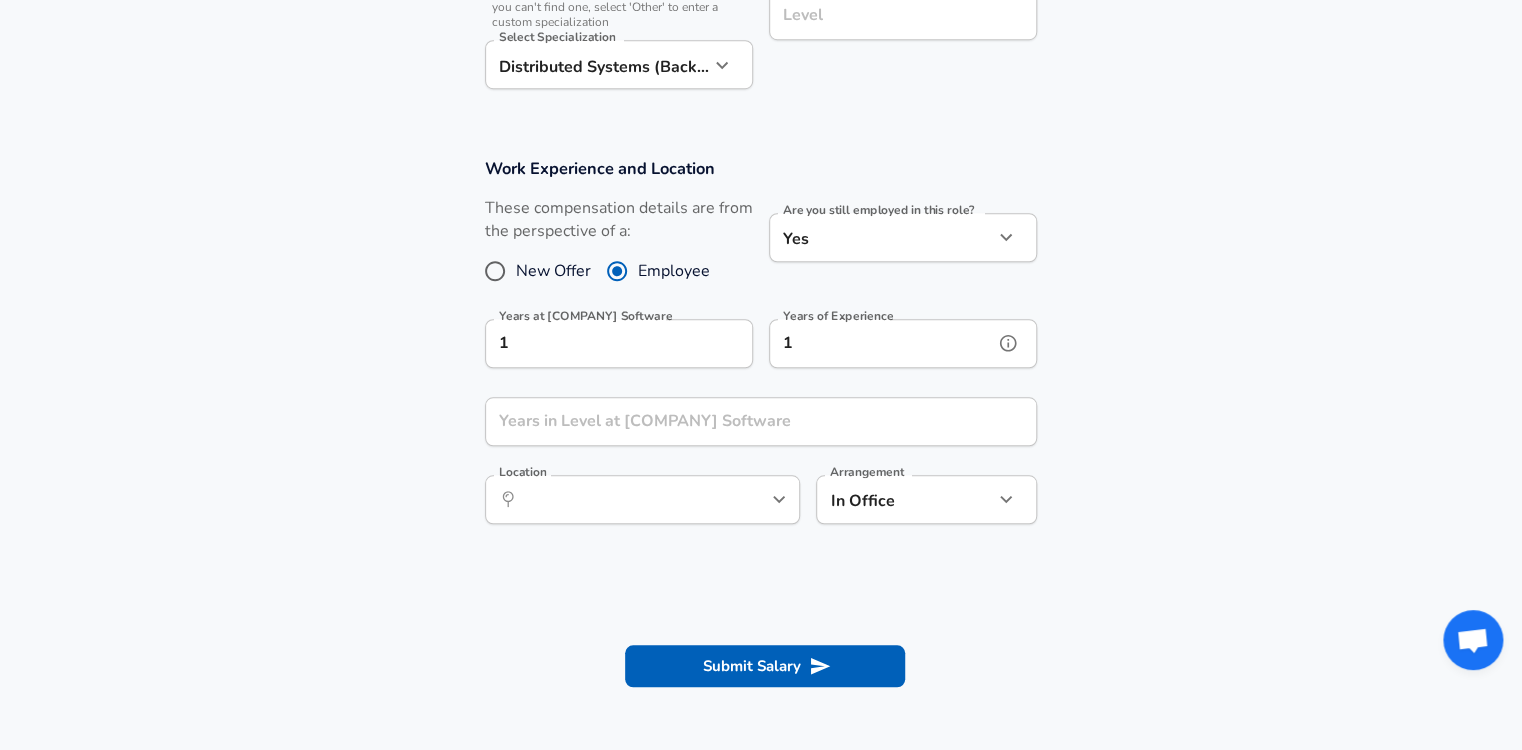 click on "1" at bounding box center (881, 343) 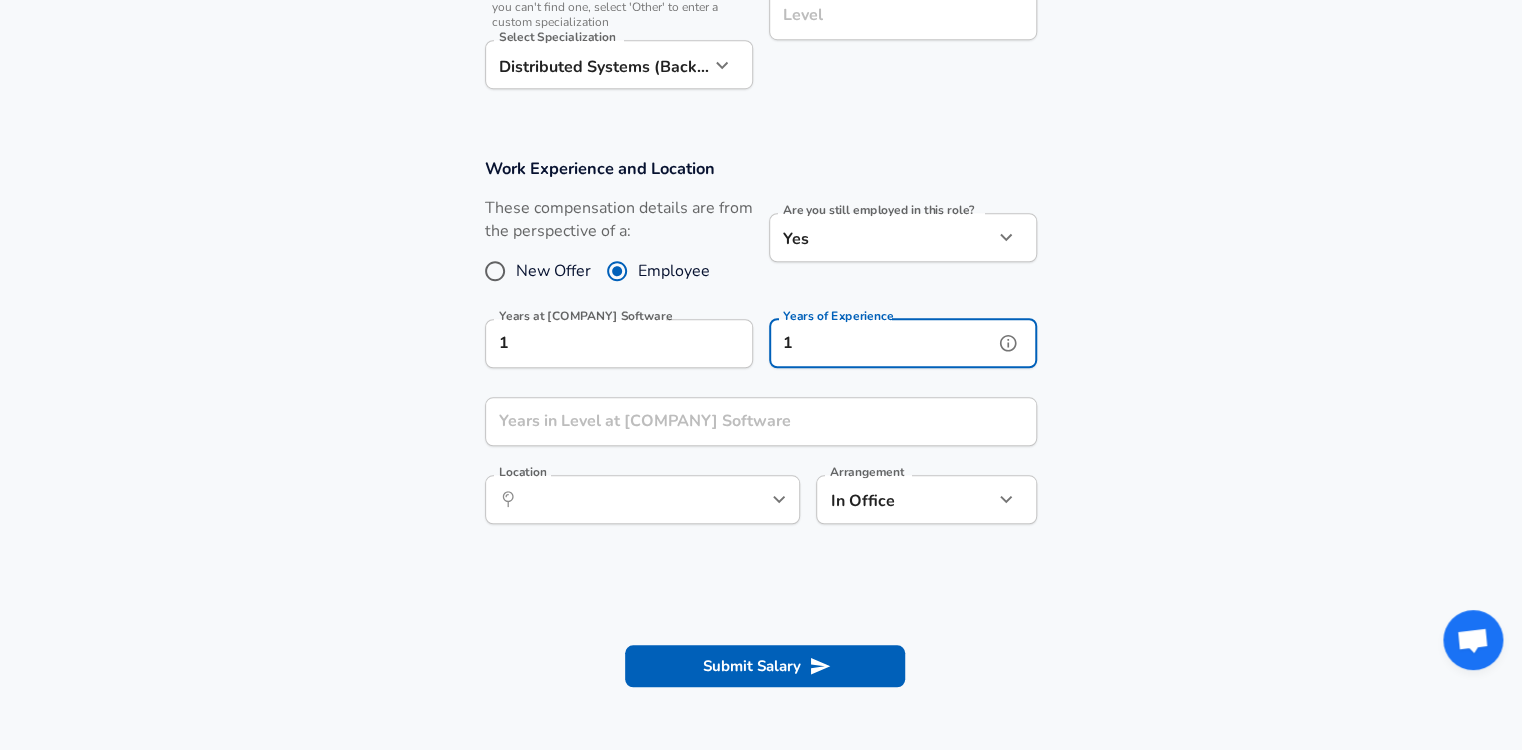 click on "1" at bounding box center [881, 343] 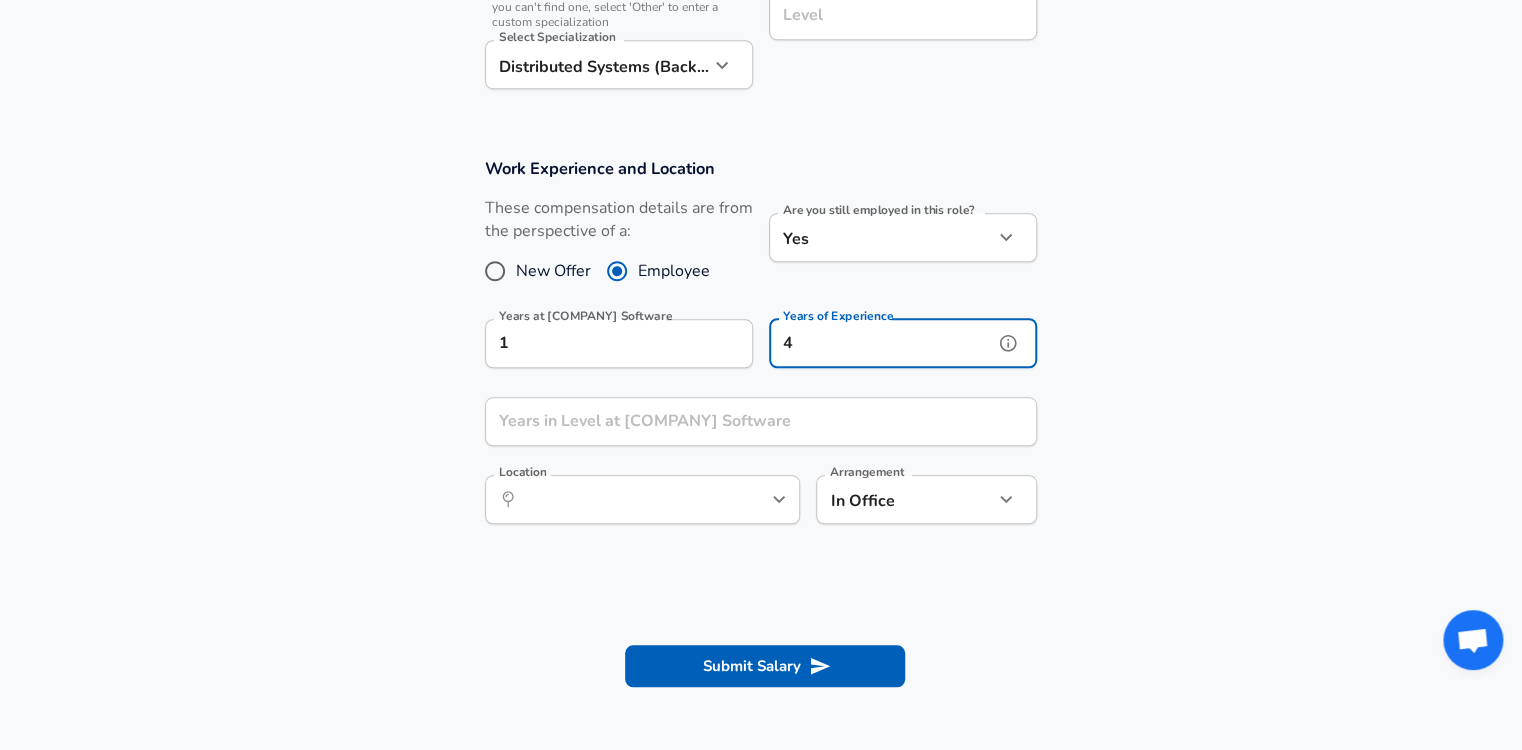 type on "4" 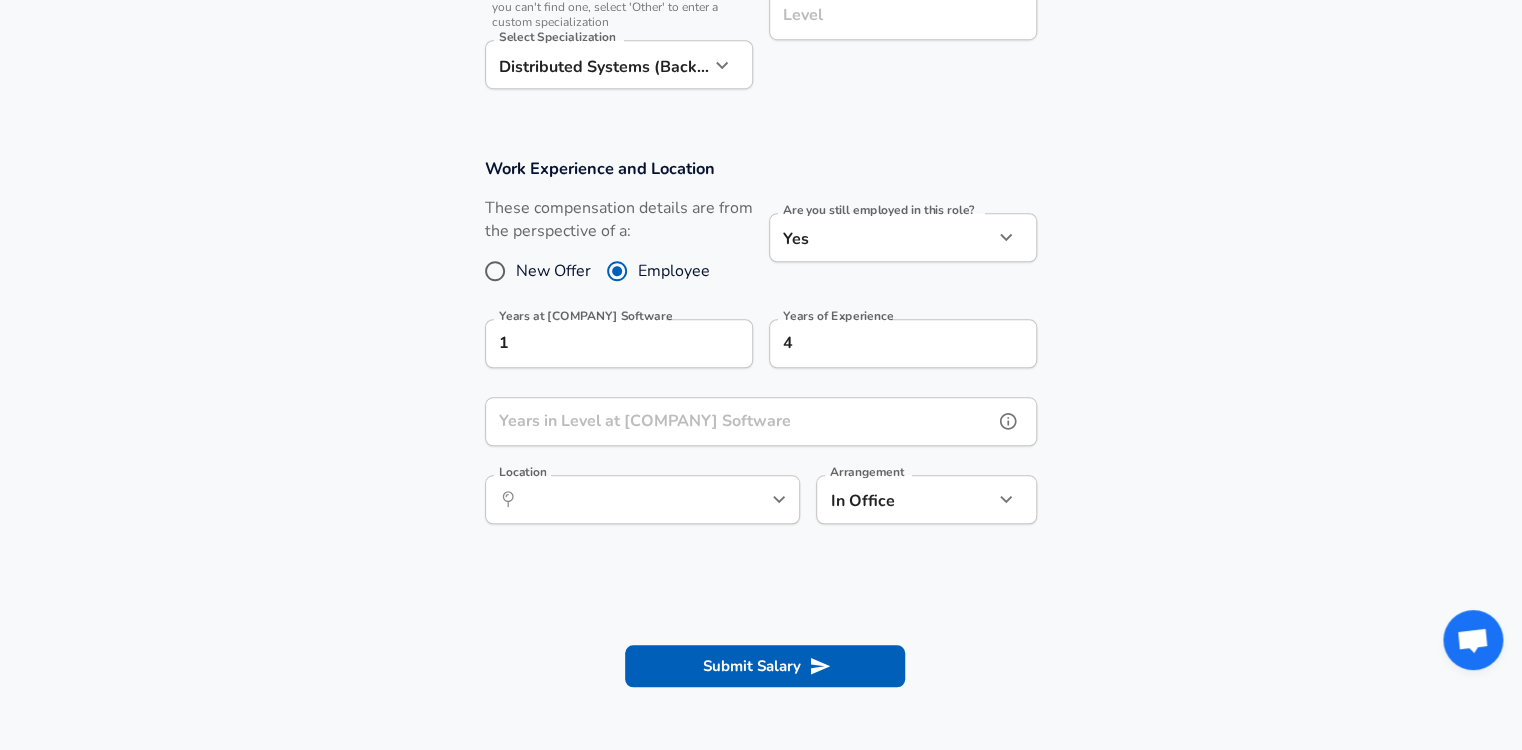 click on "Years in Level at [COMPANY] Software" at bounding box center (739, 421) 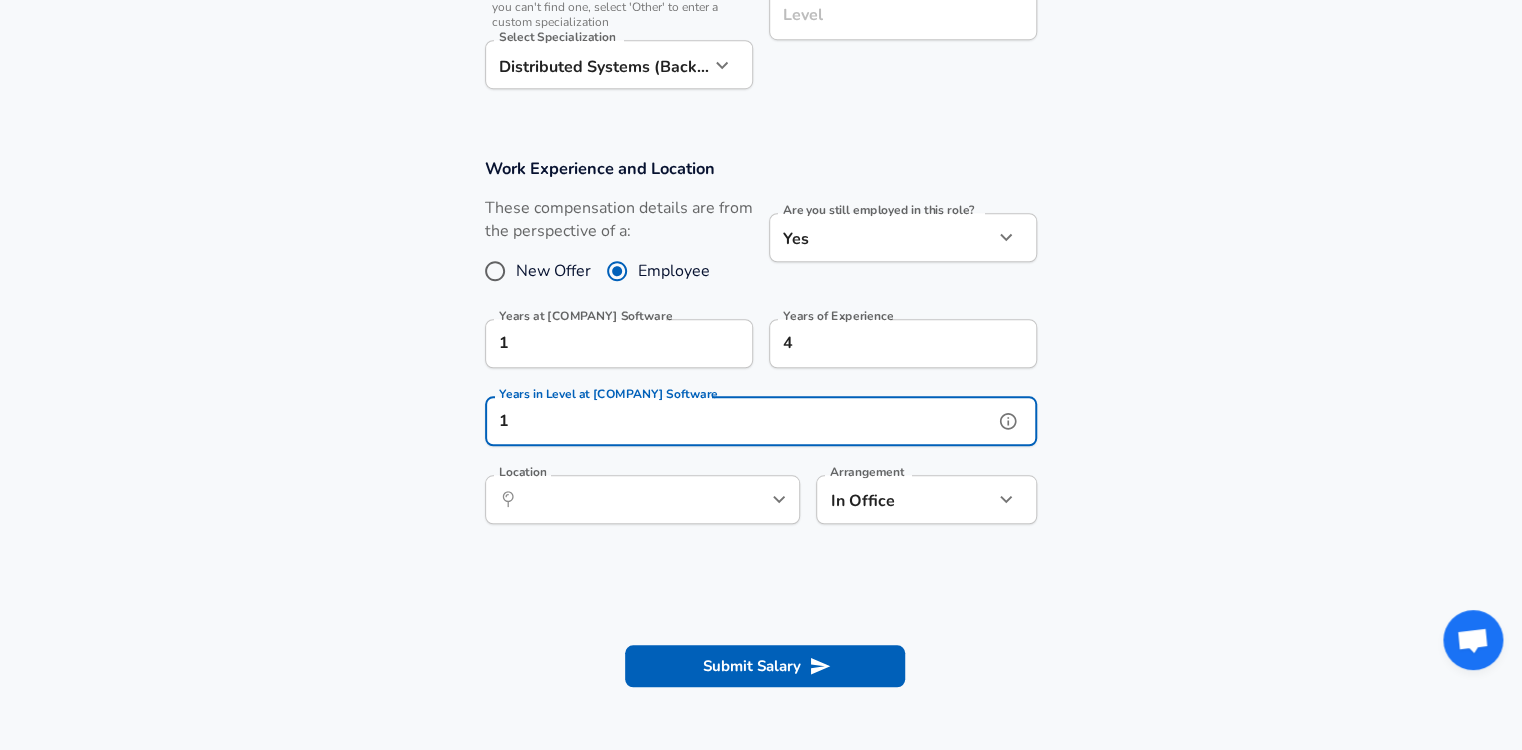 type on "1" 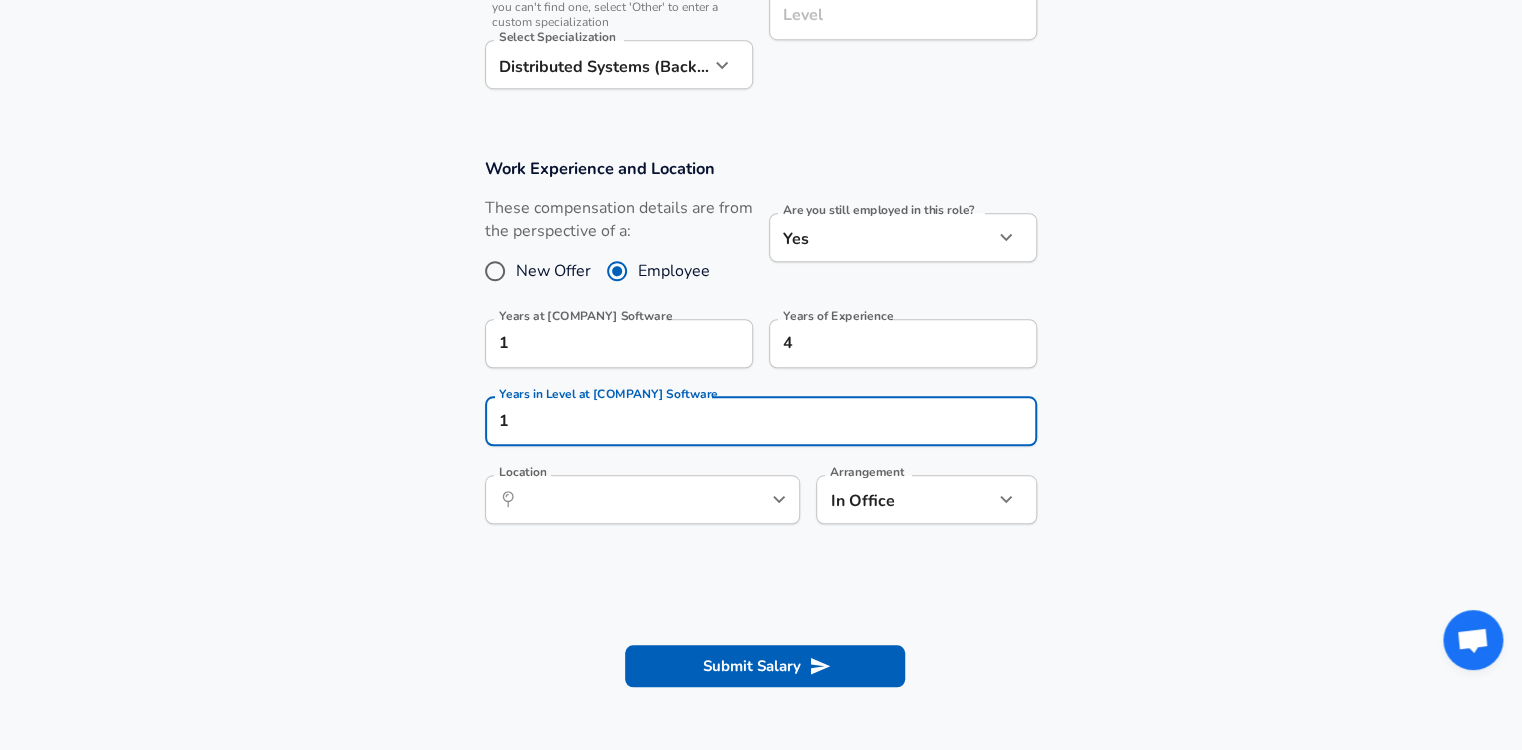 click on "Work Experience and Location These compensation details are from the perspective of a: New Offer Employee Are you still employed in this role? Yes yes Are you still employed in this role? Years at [COMPANY] Software 1 Years at [COMPANY] Software Years of Experience 4 Years of Experience Years in Level at [COMPANY] Software 1 Years in Level at [COMPANY] Software Location Location Arrangement In Office office Arrangement" at bounding box center [761, 351] 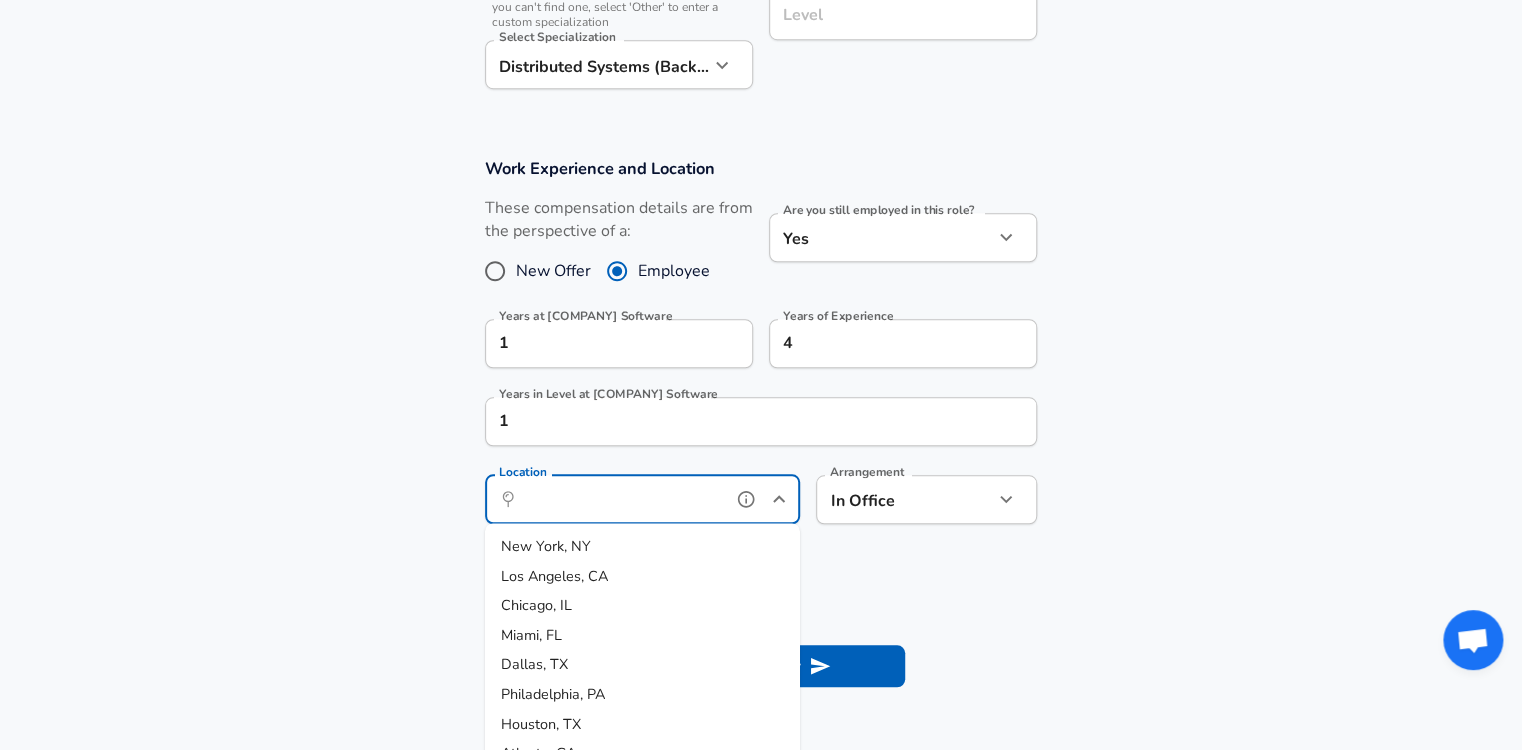 click on "Location" at bounding box center [620, 499] 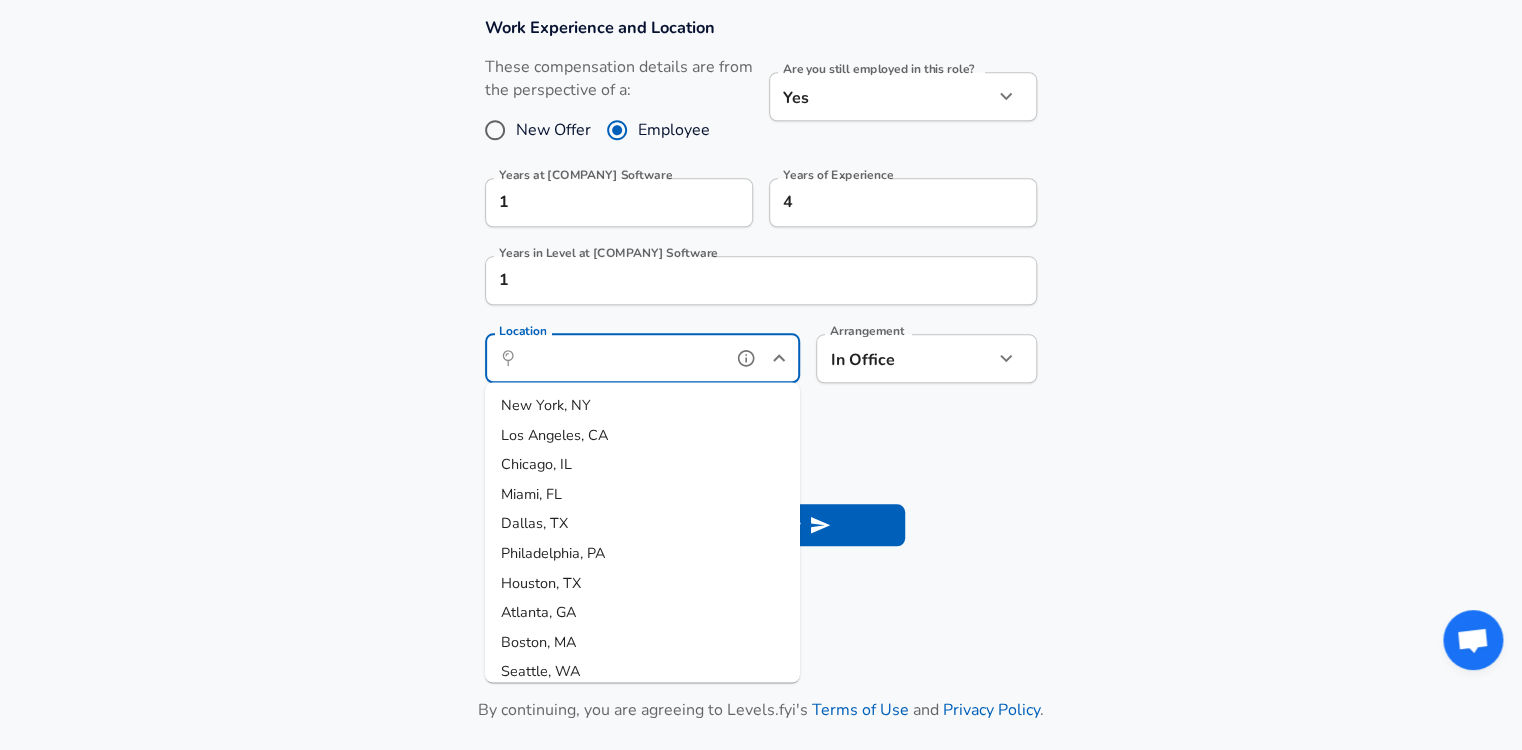 scroll, scrollTop: 960, scrollLeft: 0, axis: vertical 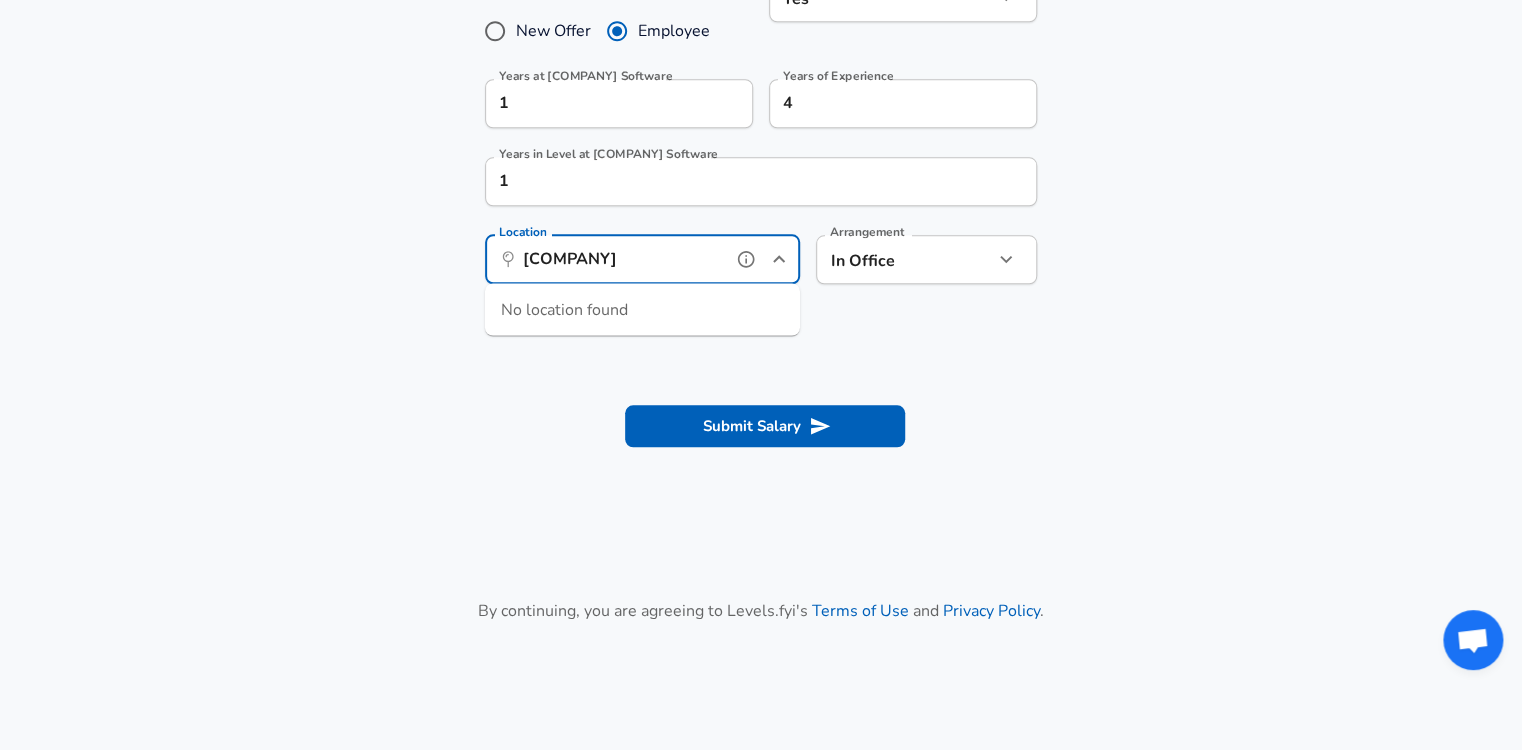 click on "[COMPANY]" at bounding box center [620, 259] 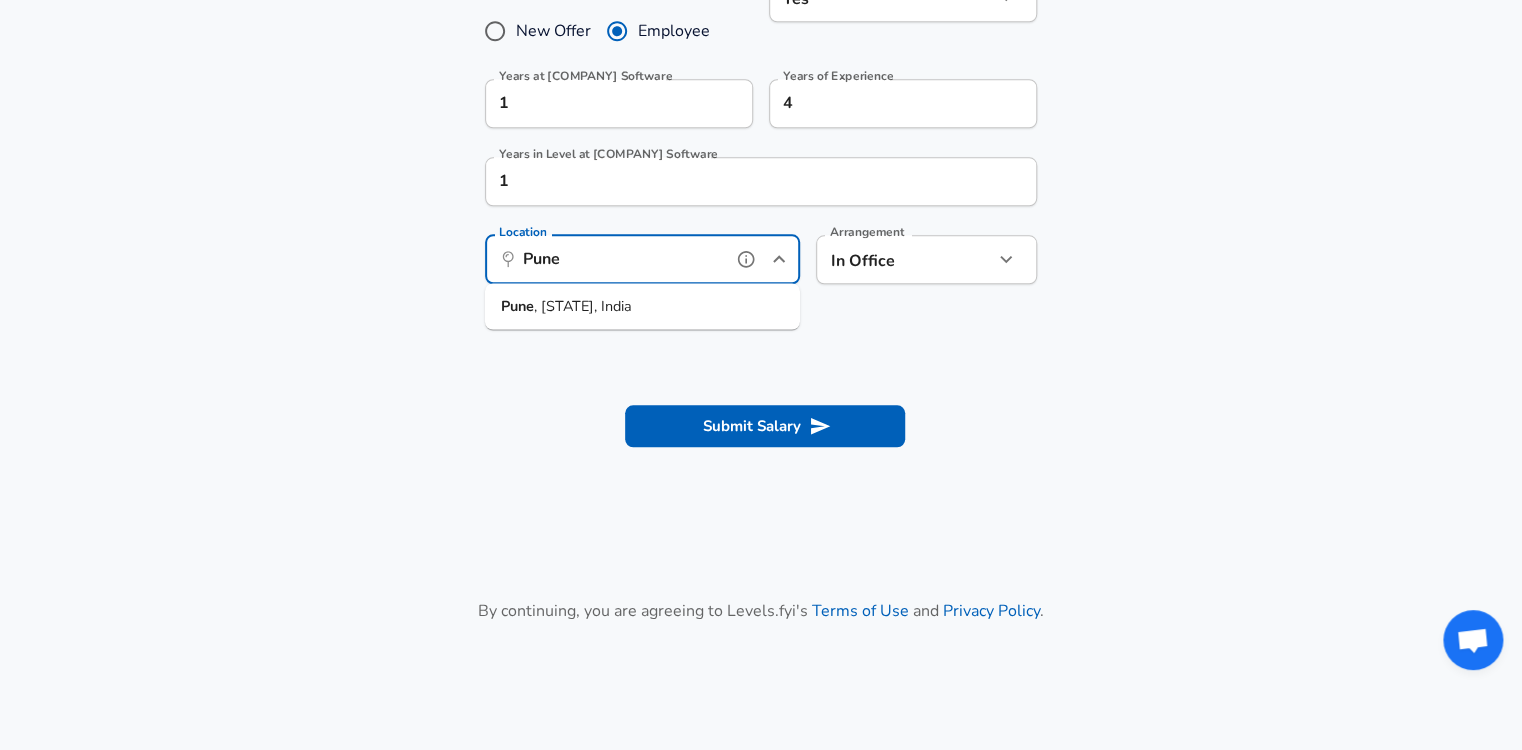 click on ", [STATE], India" at bounding box center (583, 305) 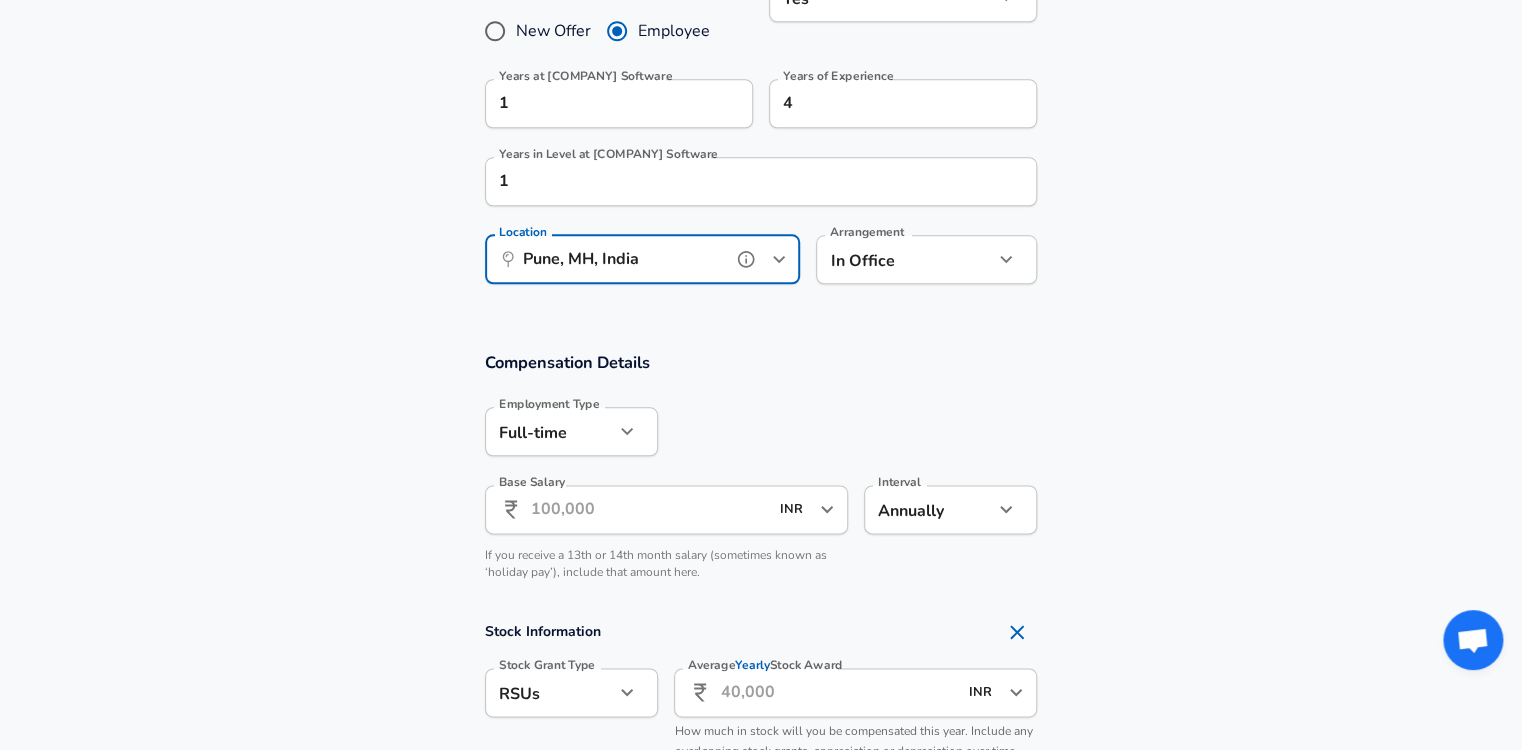 type on "Pune, MH, India" 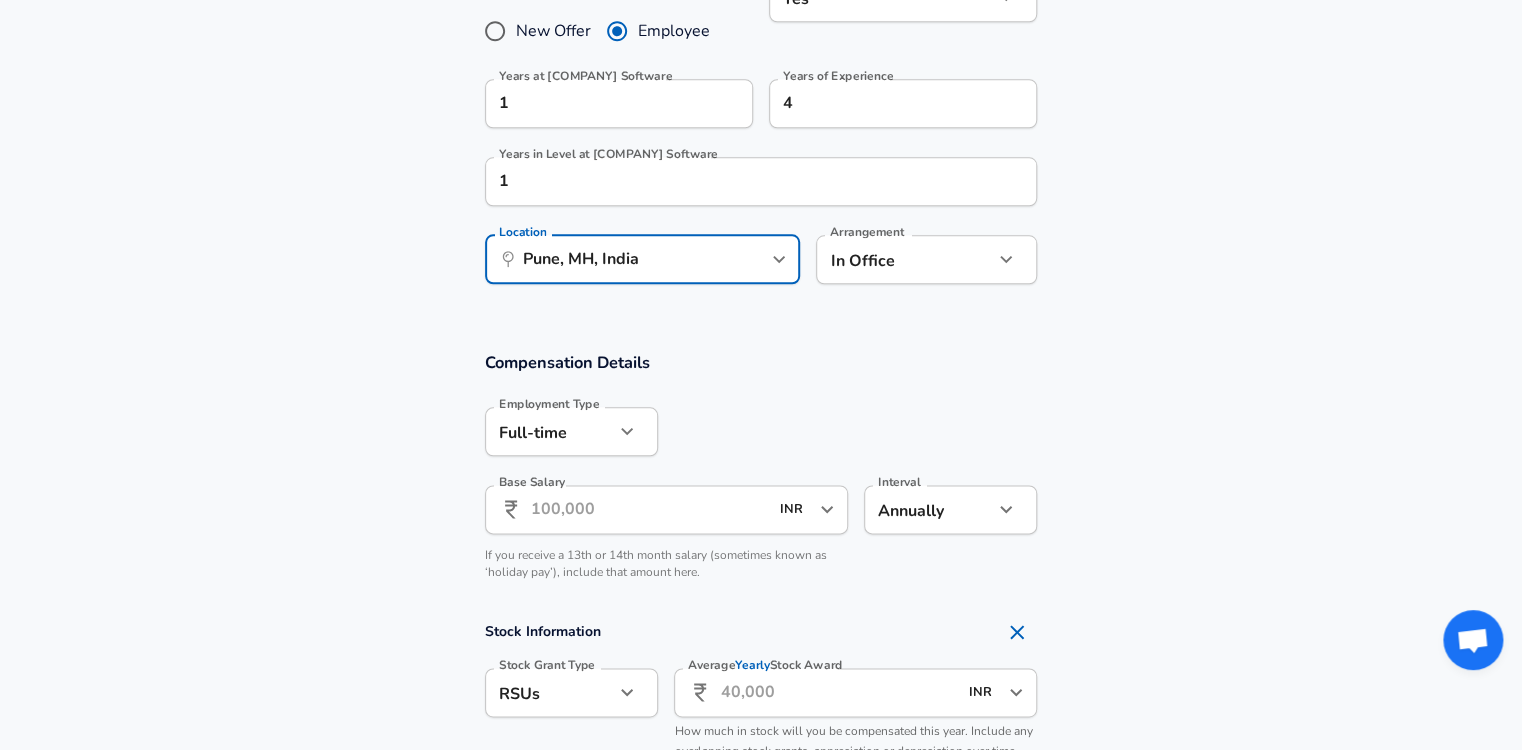 click on "Compensation Details Employment Type Full-time full_time Employment Type Base Salary INR Base Salary Interval Annually yearly Interval If you receive a 13th or 14th month salary (sometimes known as ‘holiday pay’), include that amount here. Stock Information Stock Grant Type RSUs stock Stock Grant Type Average Yearly Stock Award INR Average Yearly Stock Award How much in stock will you be compensated this year. Include any overlapping stock grants, appreciation or depreciation over time, and annualize the value . Additional Compensation Stock Bonus" at bounding box center (761, 628) 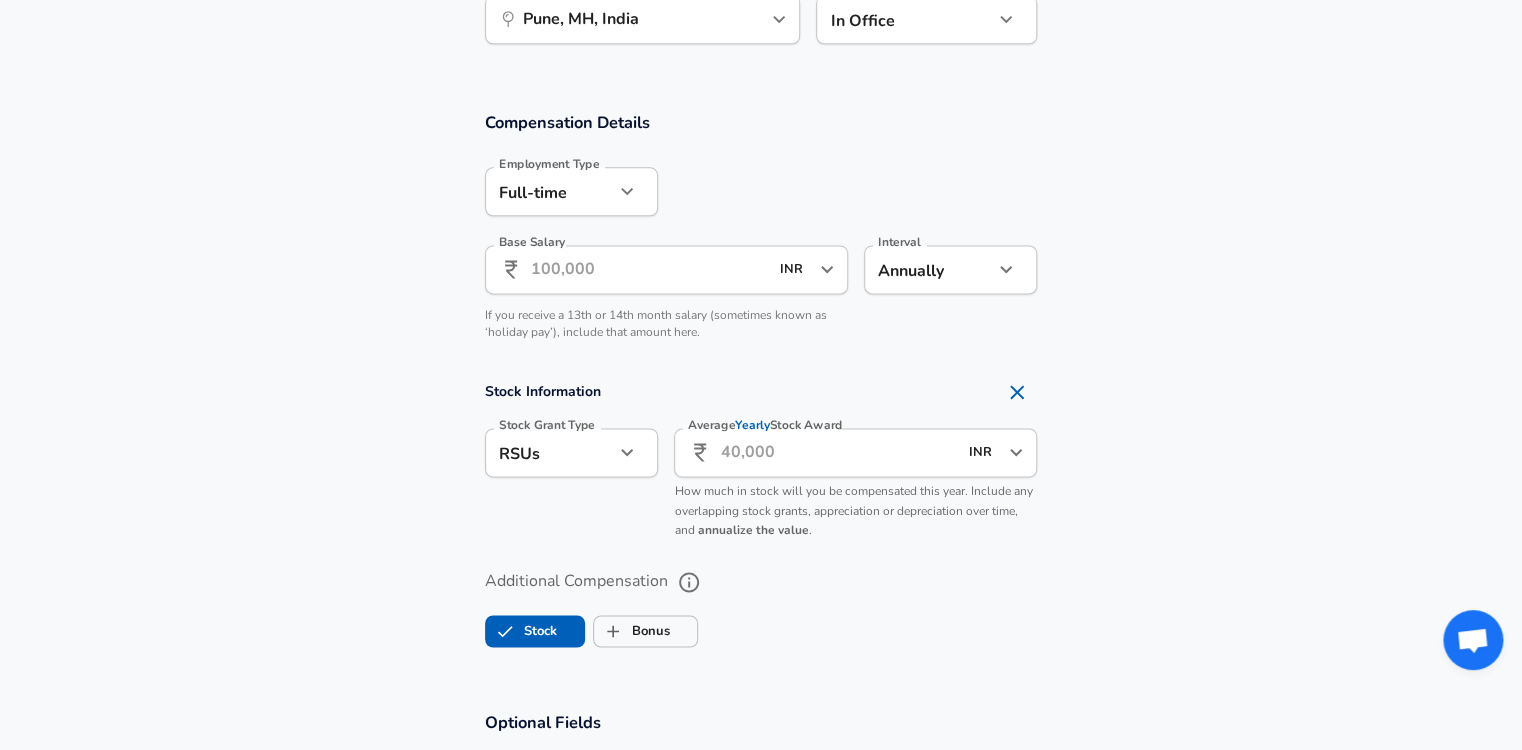 click on "Restart Add Your Salary Upload your offer letter to verify your submission Enhance Privacy and Anonymity Yes Automatically hides specific fields until there are enough submissions to safely display the full details. More Details Based on your submission and the data points that we have already collected, we will automatically hide and anonymize specific fields if there aren't enough data points to remain sufficiently anonymous. Company & Title Information Enter the company you received your offer from Company [COMPANY] Software Company Select the title that closest resembles your official title. This should be similar to the title that was present on your offer letter. Title Software Engineer Title Job Family Software Engineer Job Family Select a Specialization that best fits your role. If you can't find one, select 'Other' to enter a custom specialization Select Specialization Distributed Systems (Back-End) Distributed Systems (Back-End) Select Specialization Level Level New Offer Employee Yes yes" at bounding box center (761, -825) 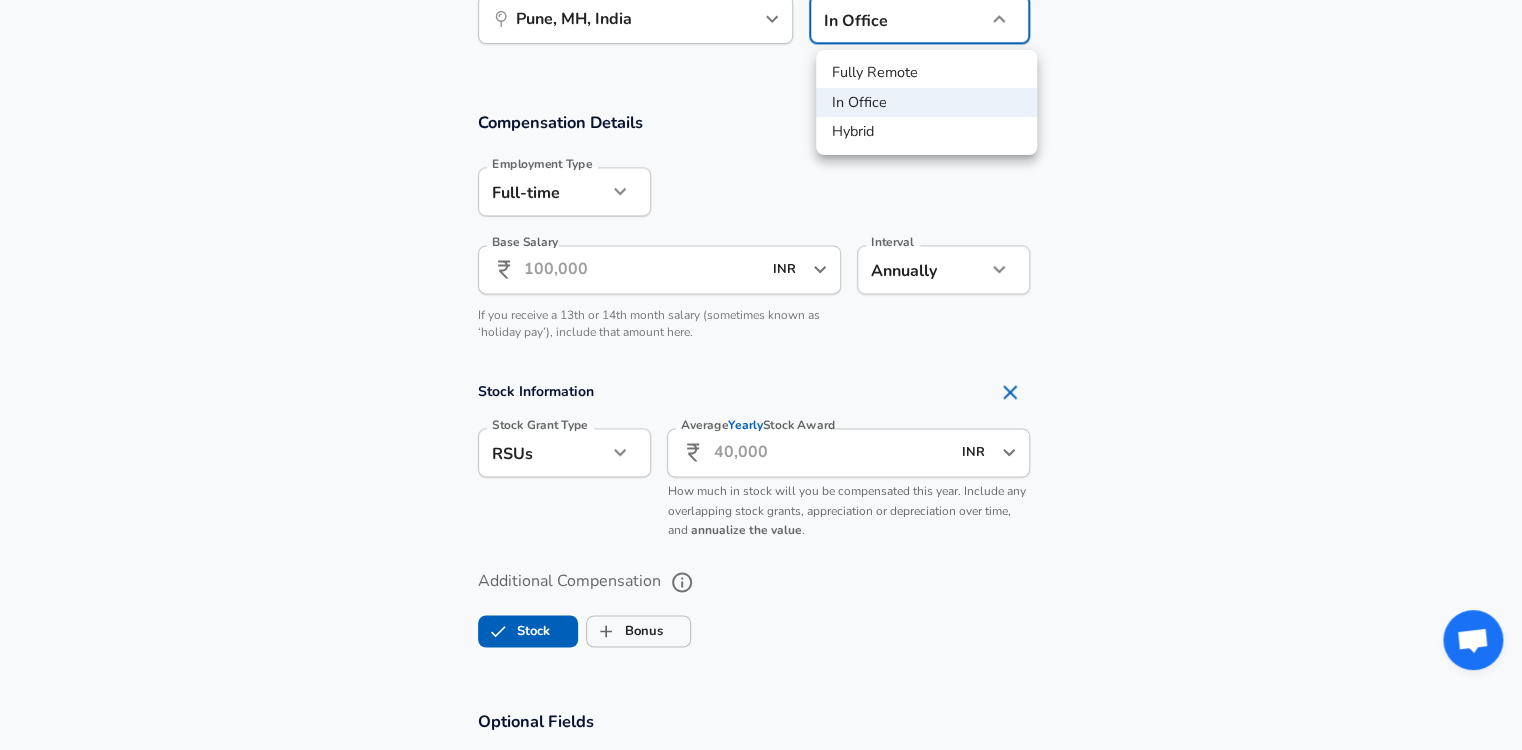 scroll, scrollTop: 1193, scrollLeft: 0, axis: vertical 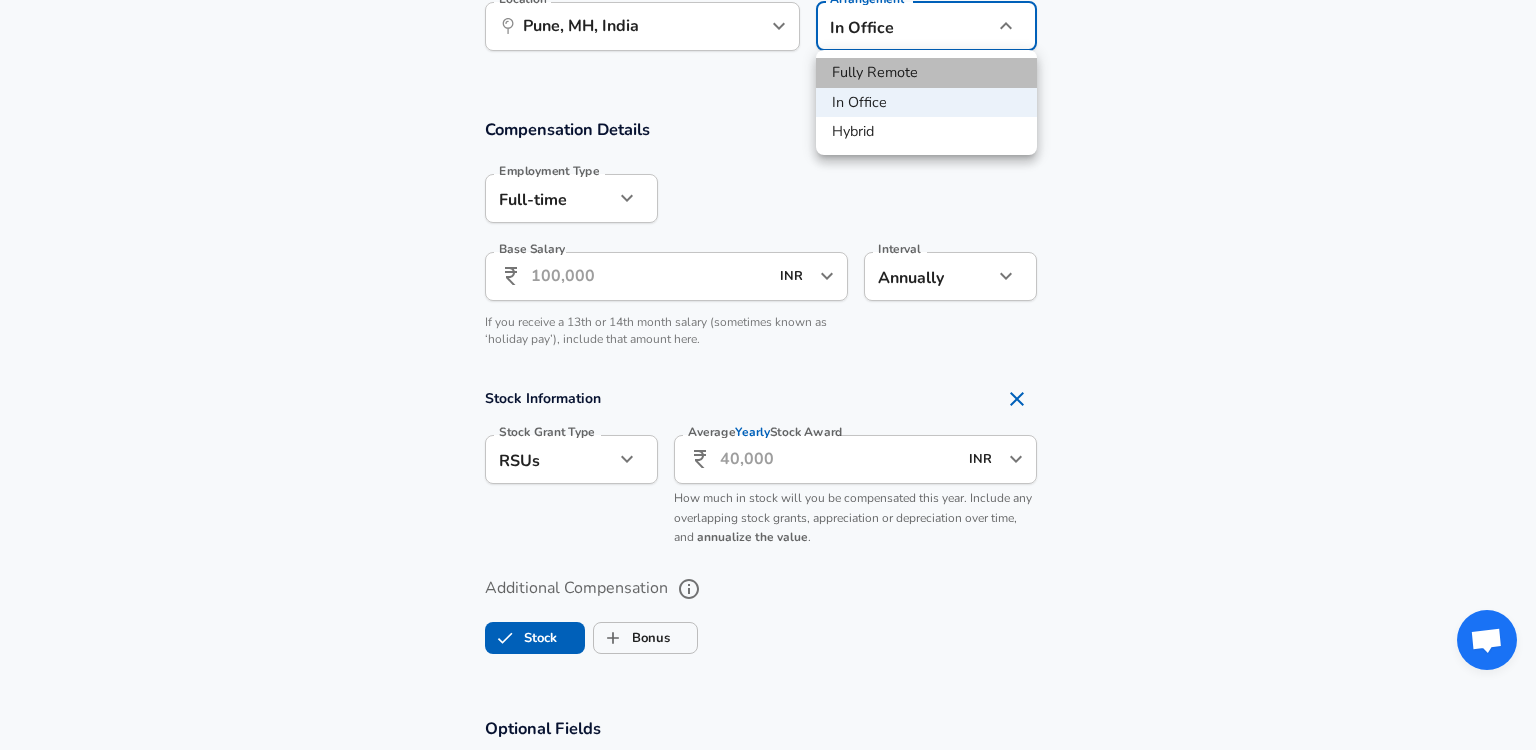 click on "Fully Remote" at bounding box center [926, 73] 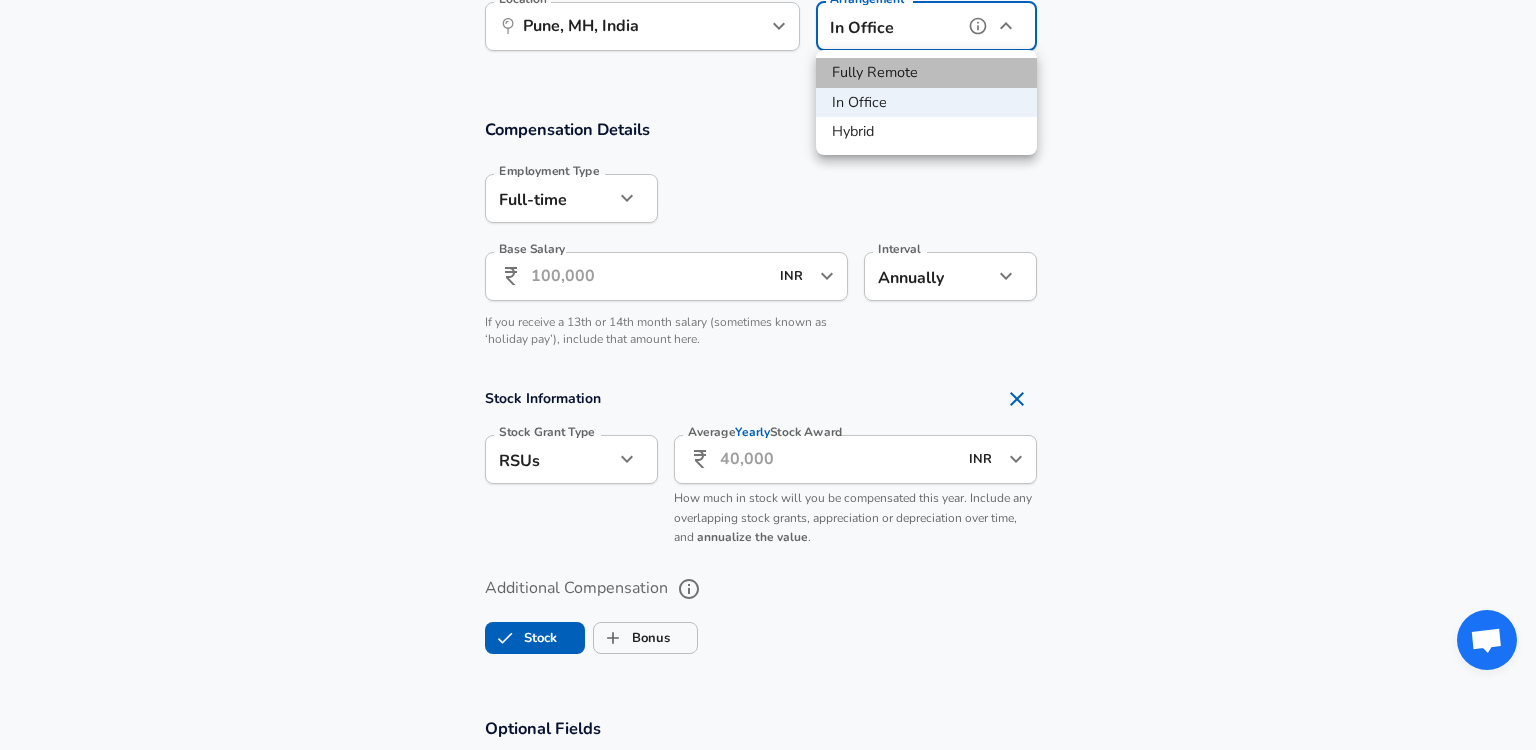 type on "remote" 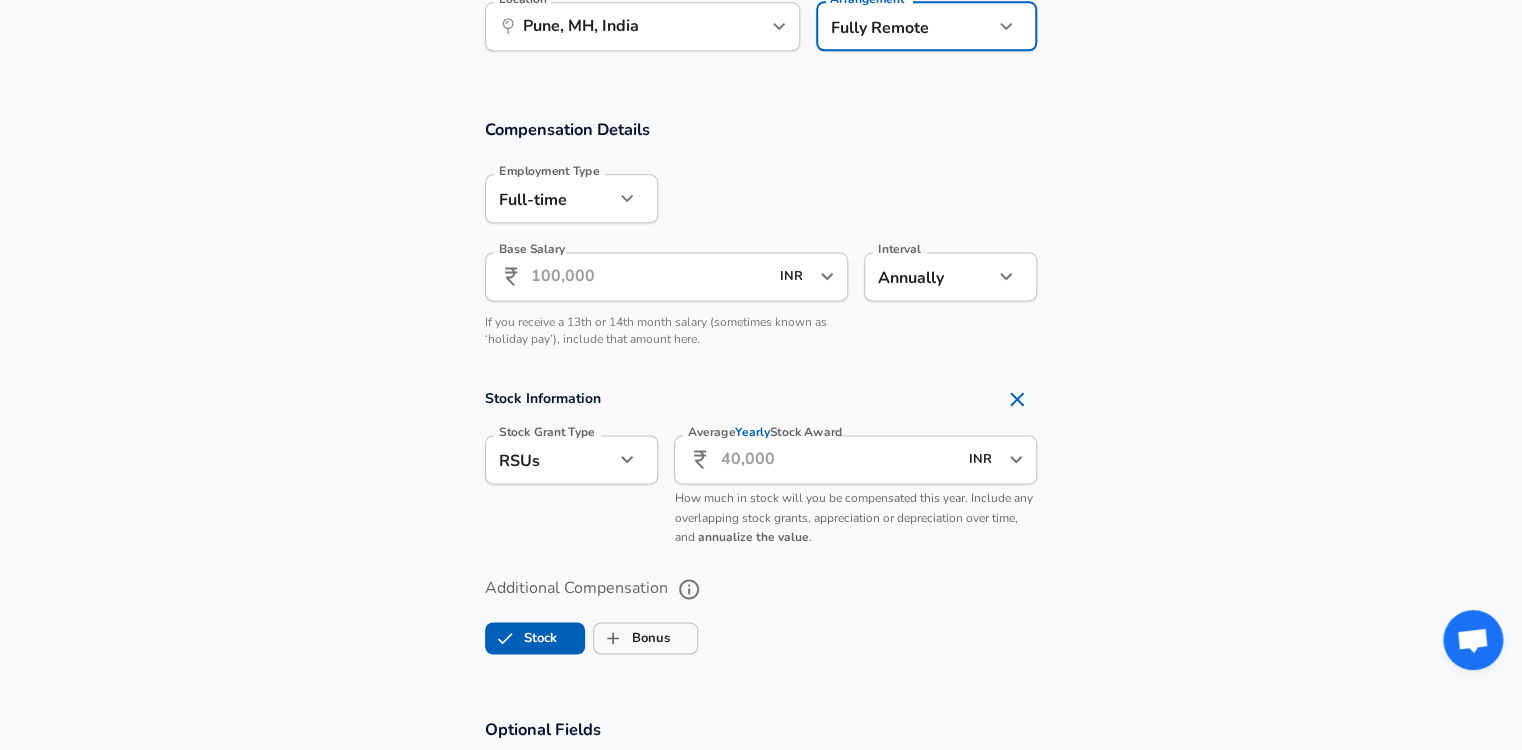 click on "Base Salary" at bounding box center (649, 276) 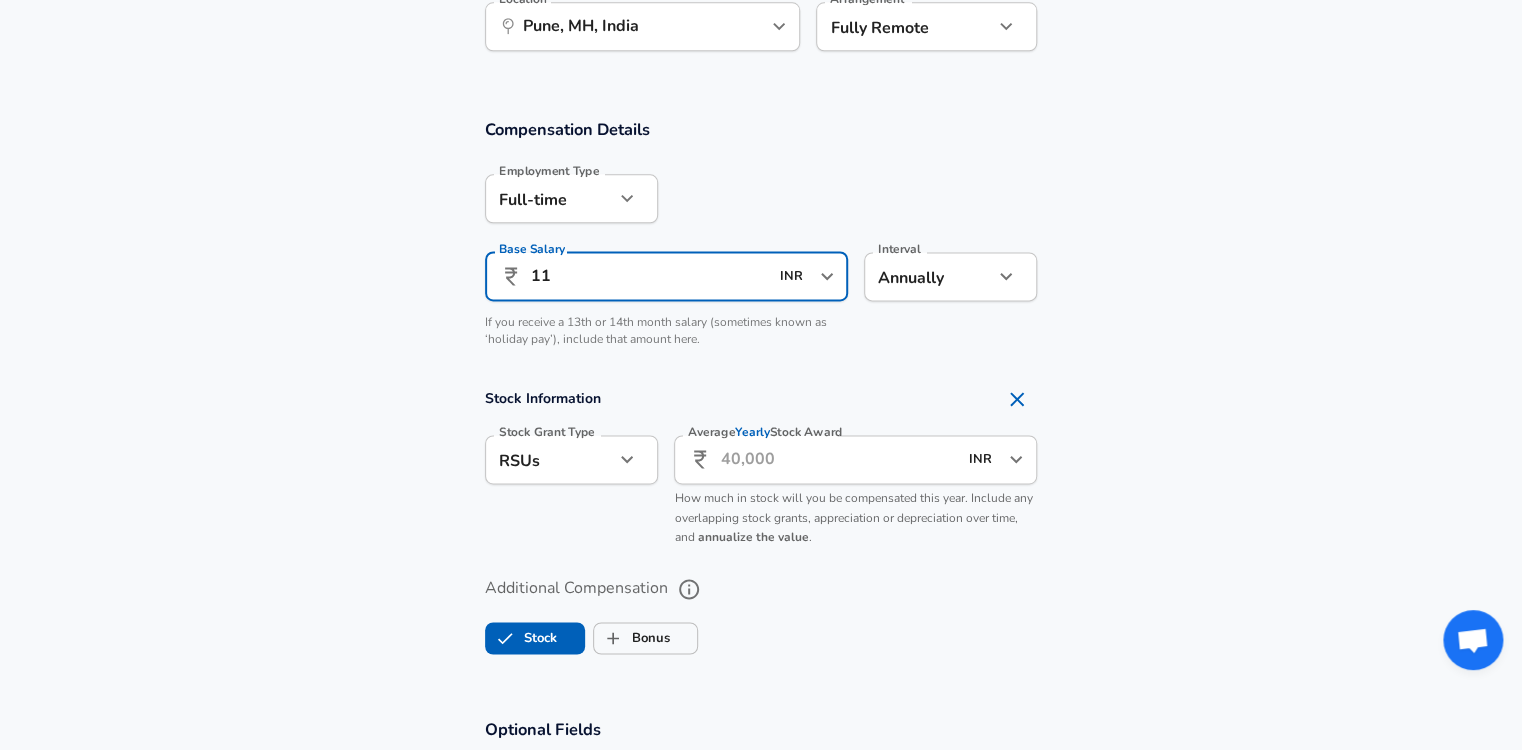 type on "1" 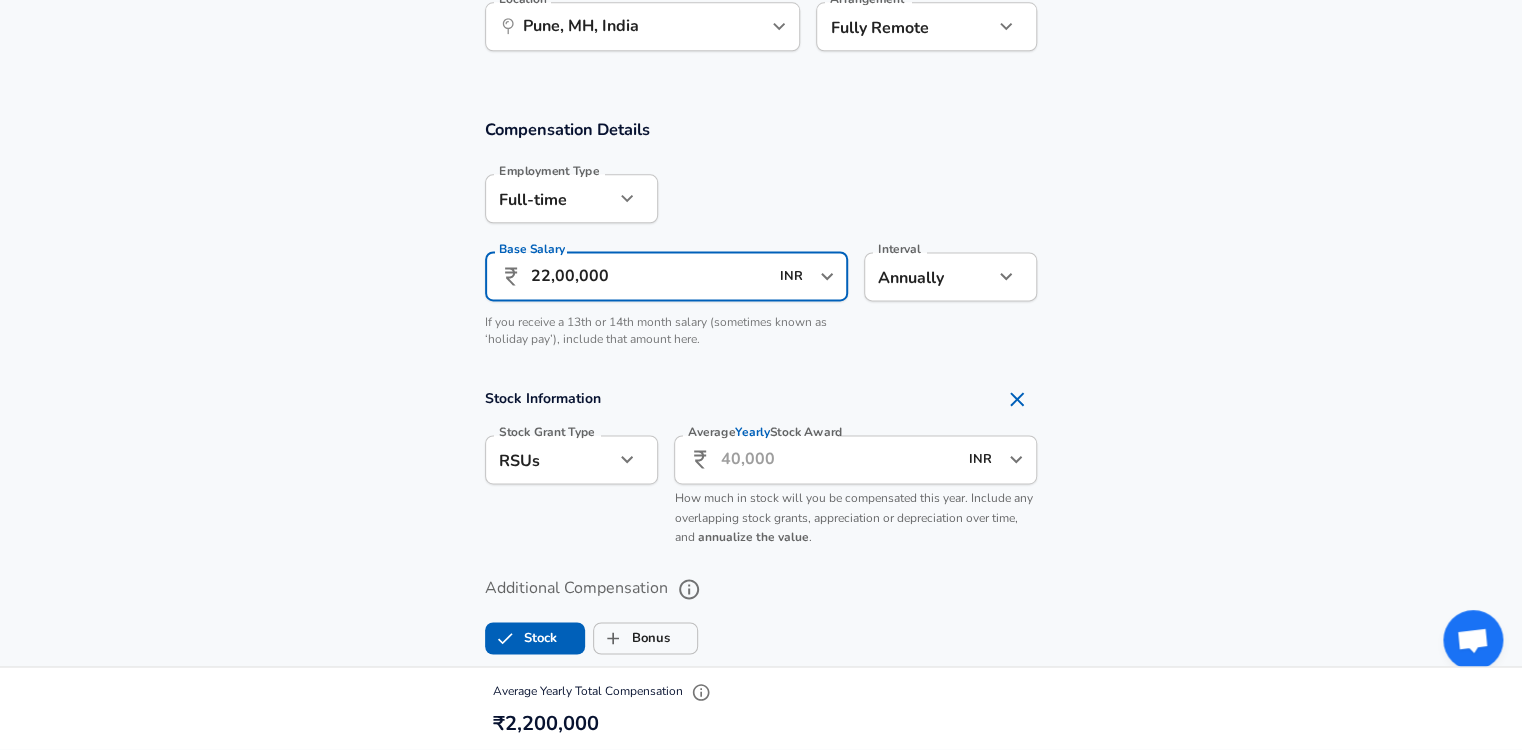 scroll, scrollTop: 1313, scrollLeft: 0, axis: vertical 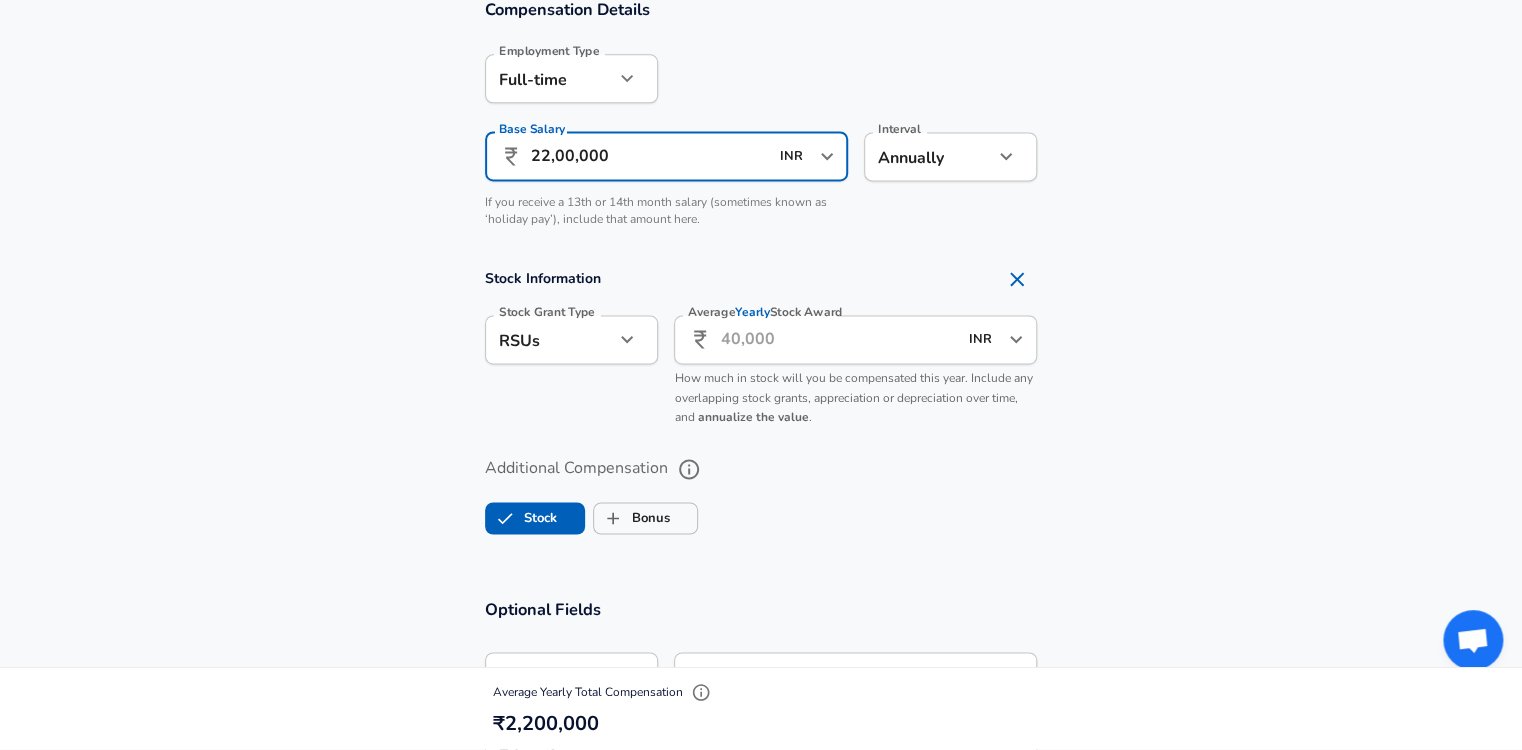 type on "22,00,000" 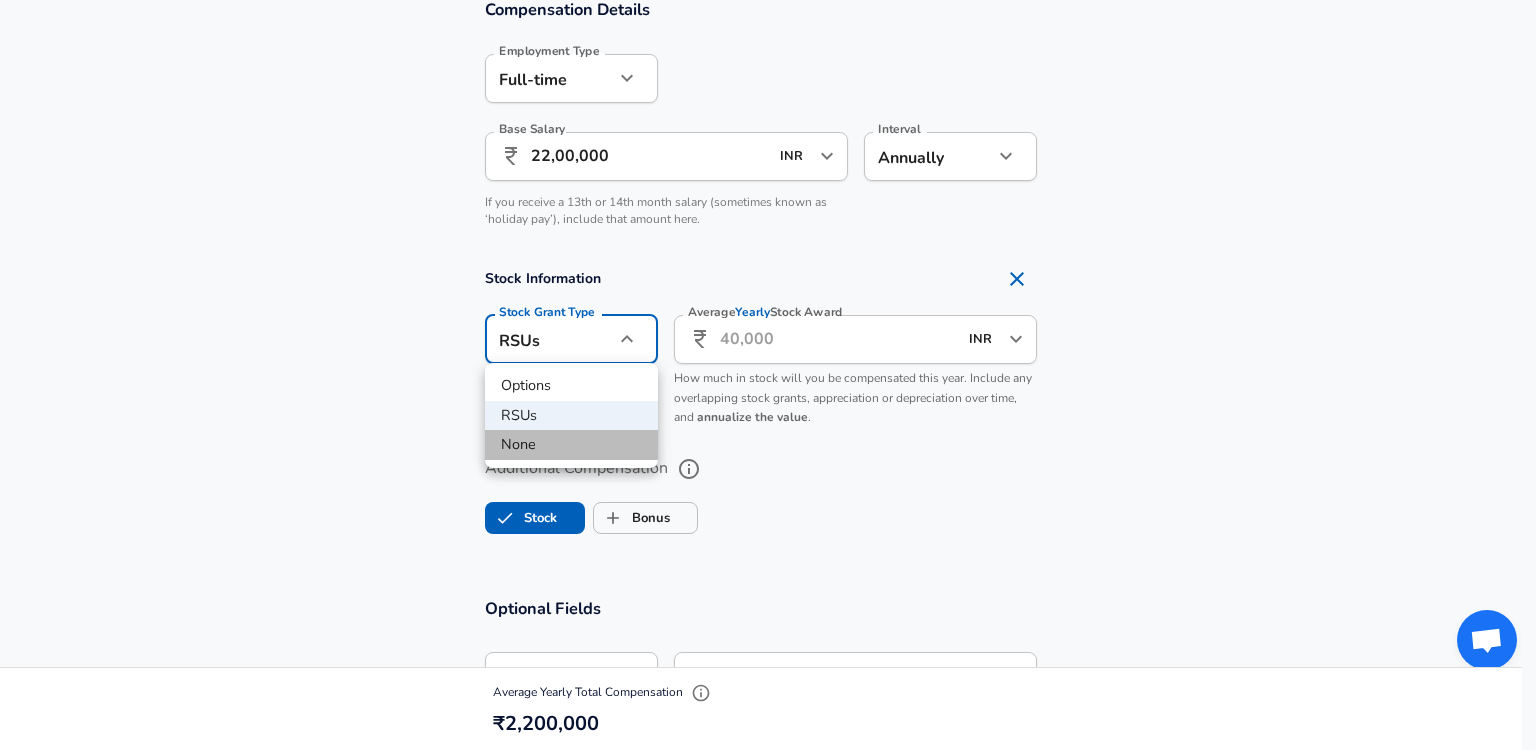 click on "None" at bounding box center (571, 445) 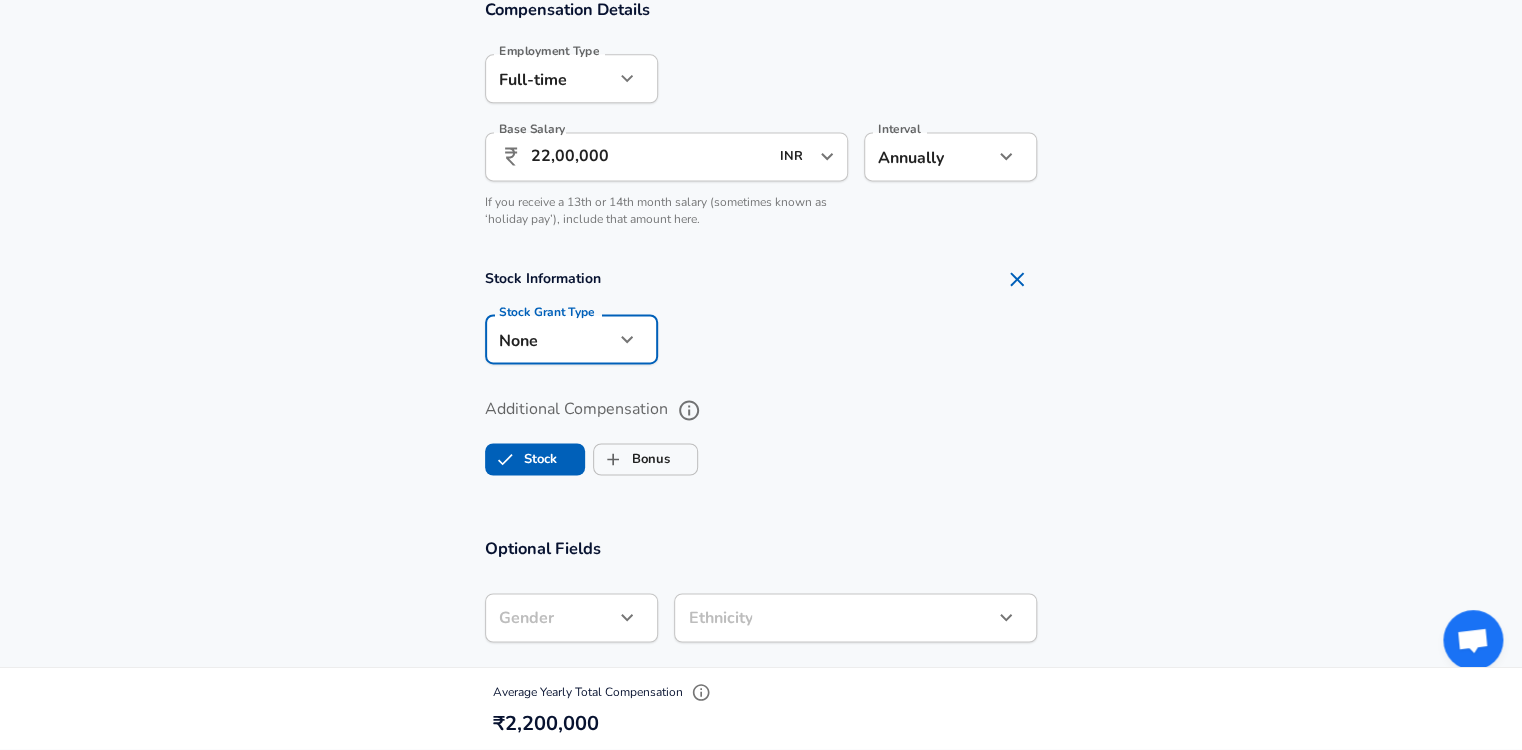 click on "Stock Bonus" at bounding box center (761, 455) 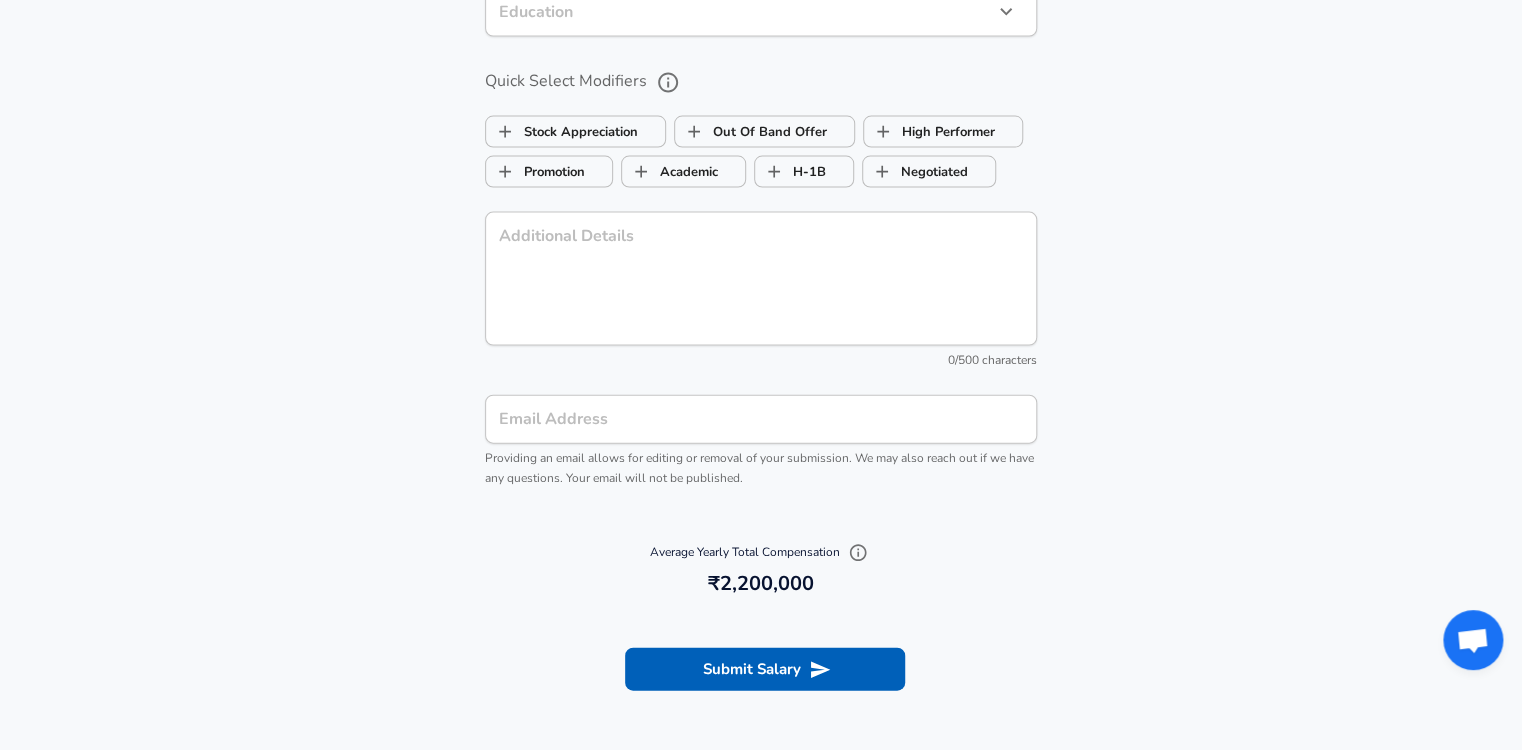 scroll, scrollTop: 2033, scrollLeft: 0, axis: vertical 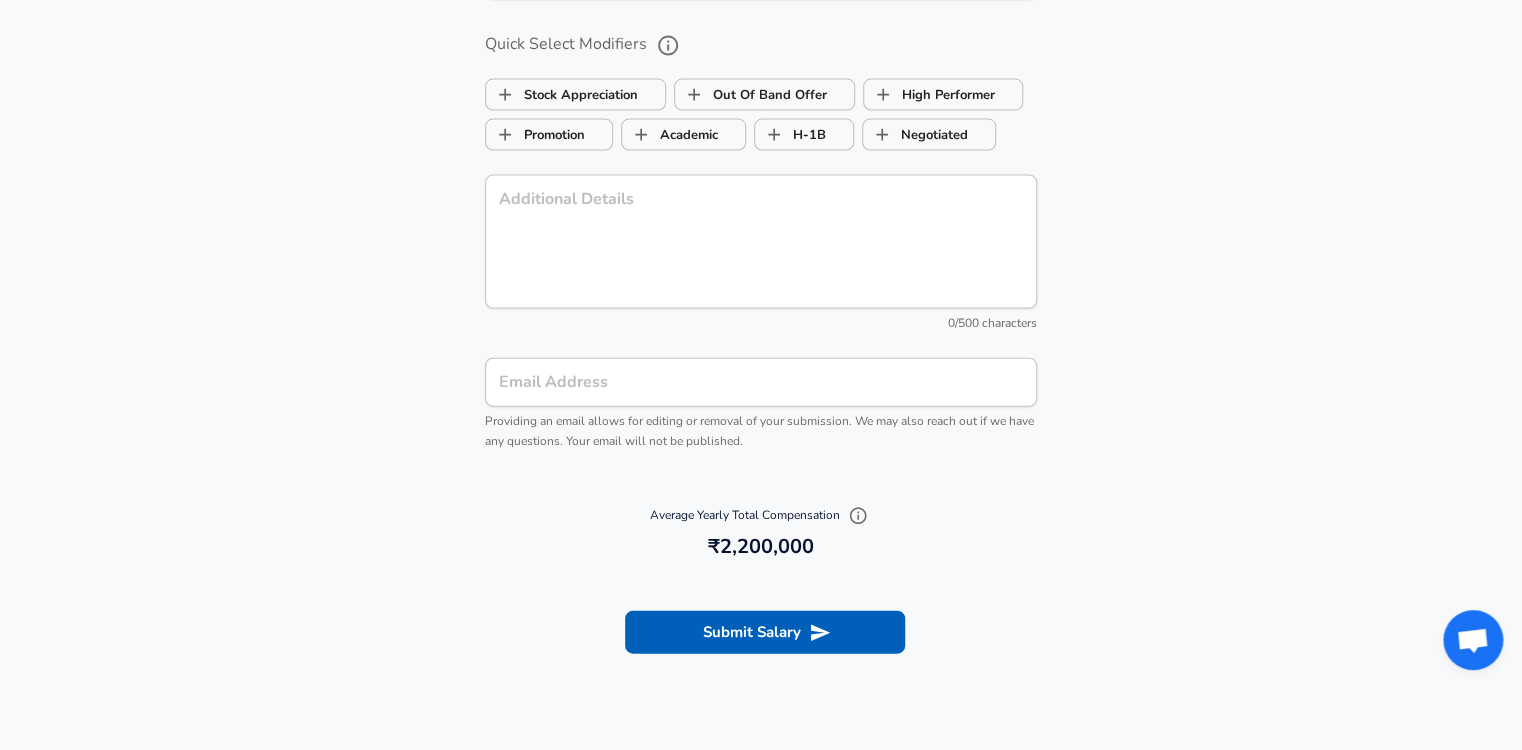 click 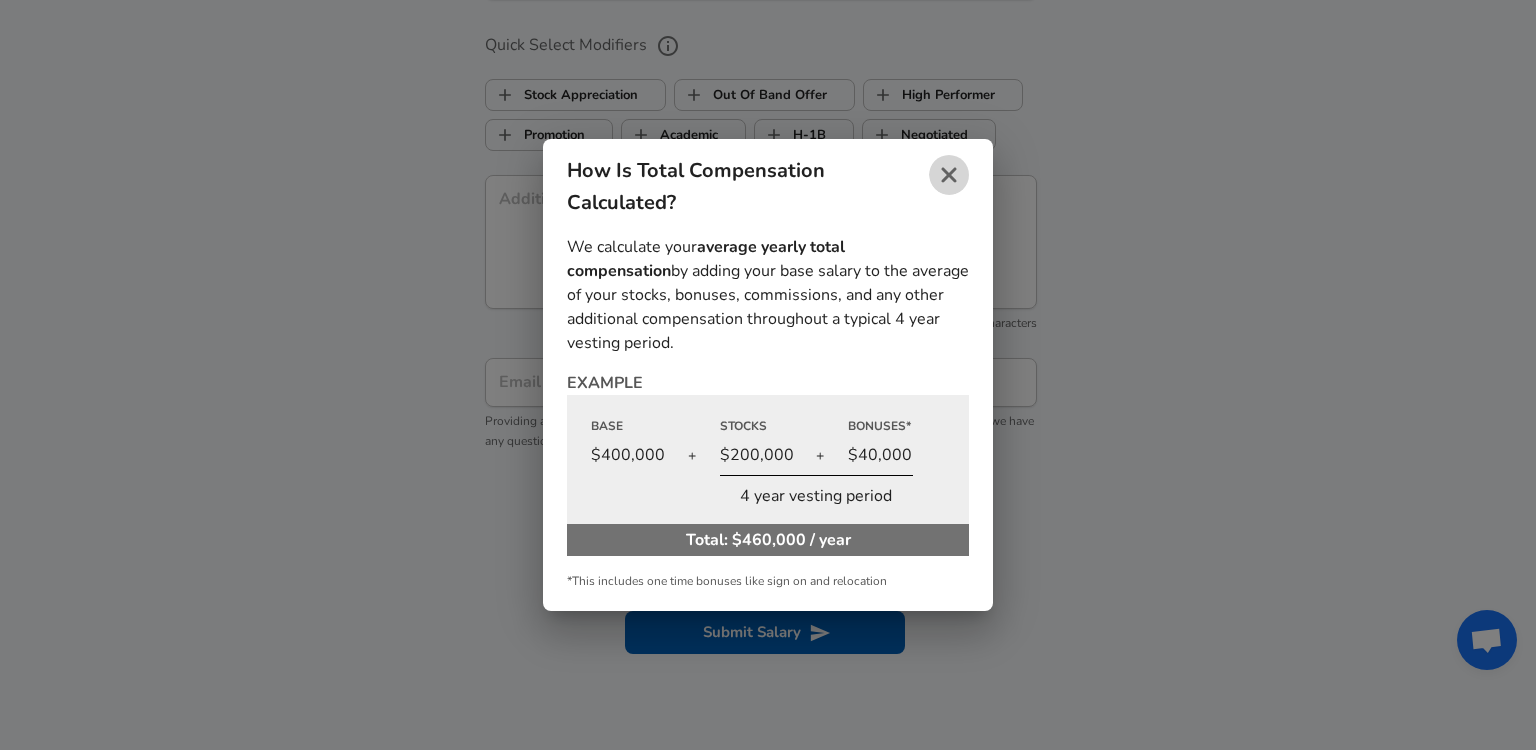 click 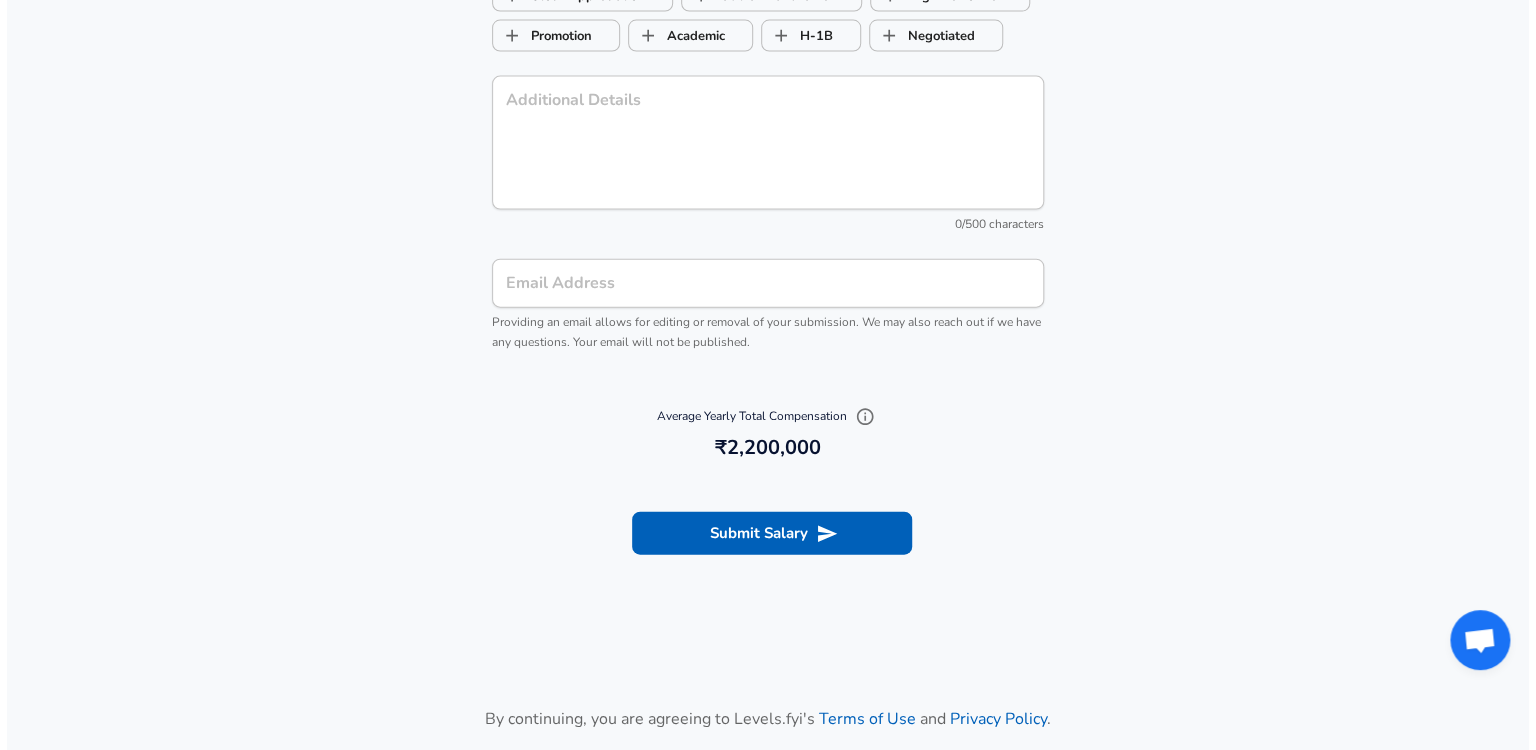 scroll, scrollTop: 2153, scrollLeft: 0, axis: vertical 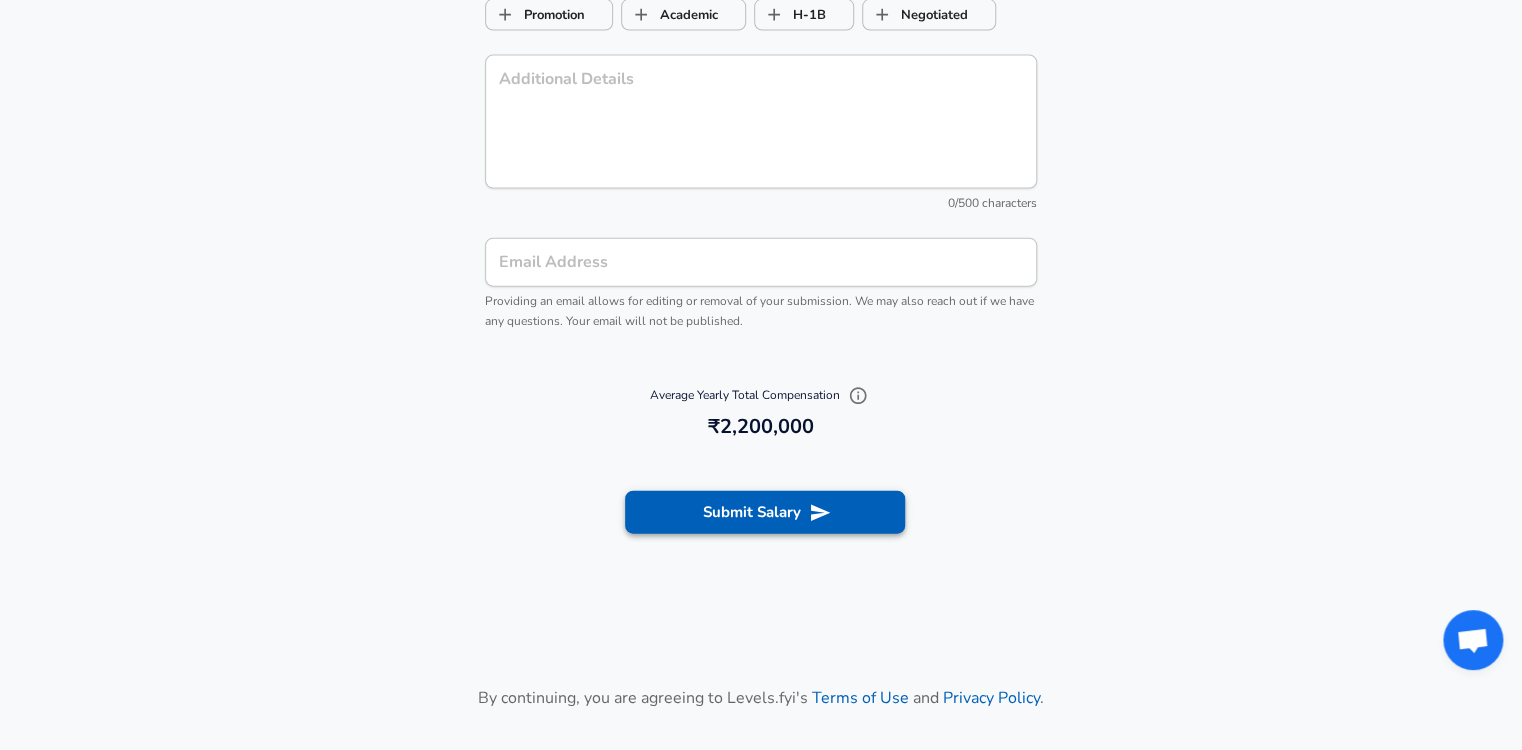 click on "Submit Salary" at bounding box center [765, 512] 